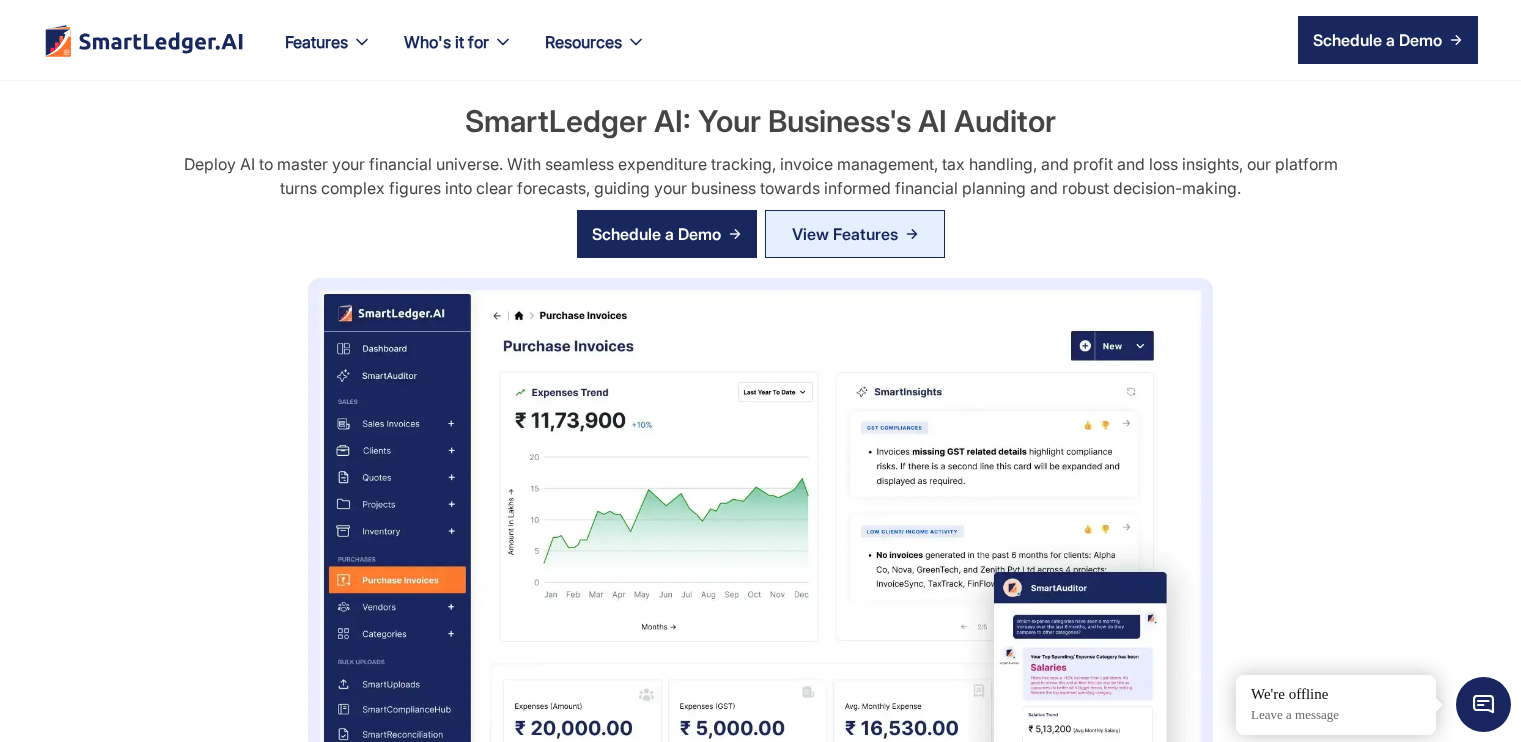scroll, scrollTop: 0, scrollLeft: 0, axis: both 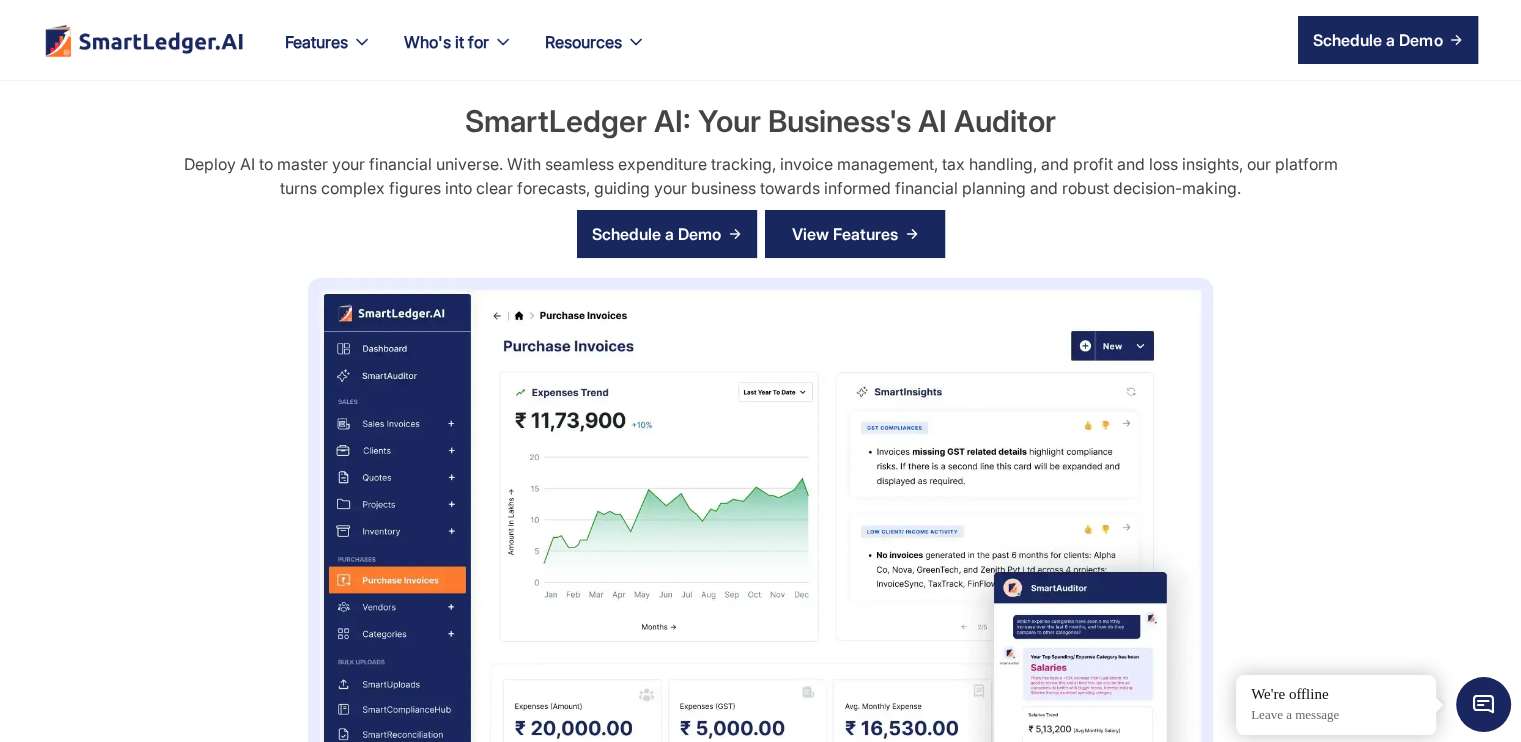 click on "View Features" at bounding box center (855, 234) 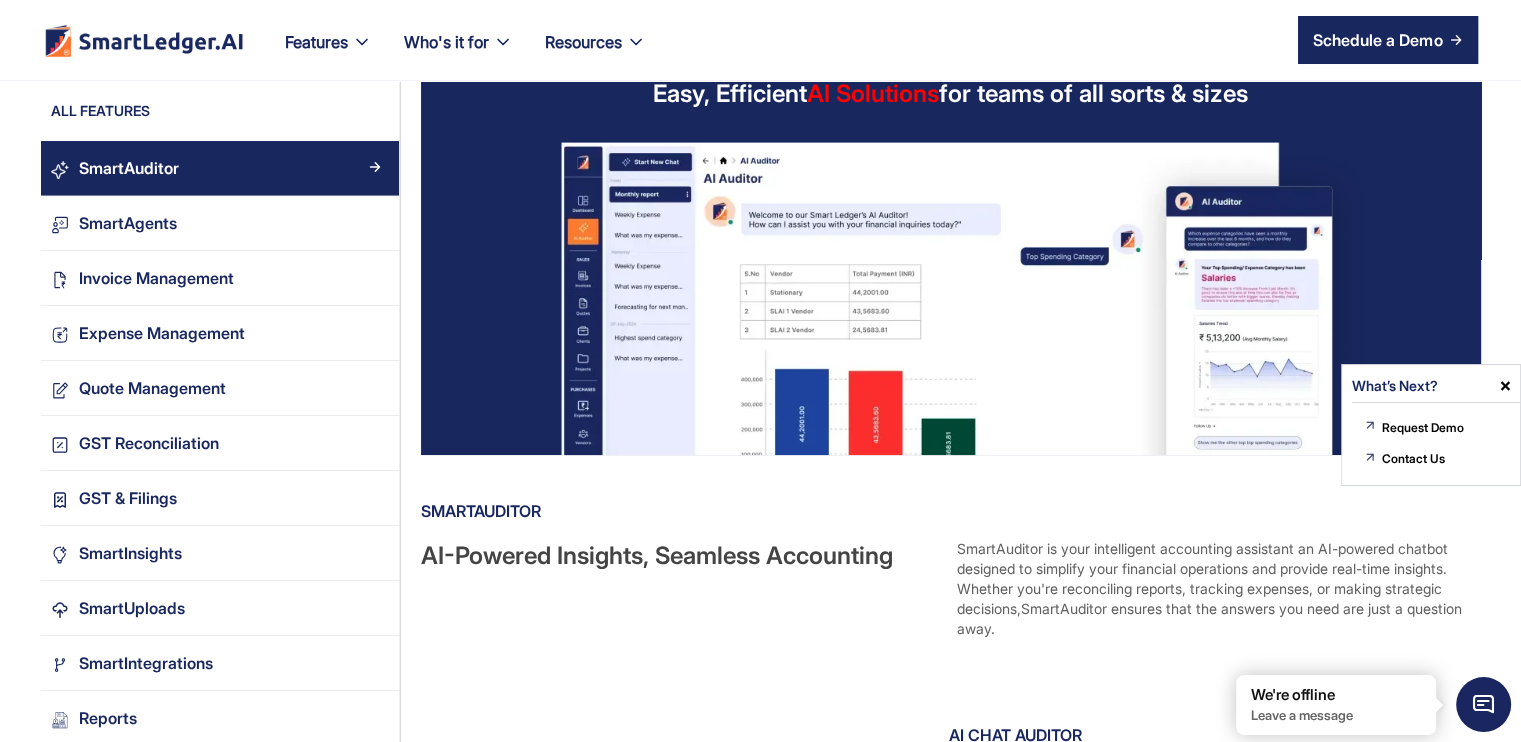 scroll, scrollTop: 0, scrollLeft: 0, axis: both 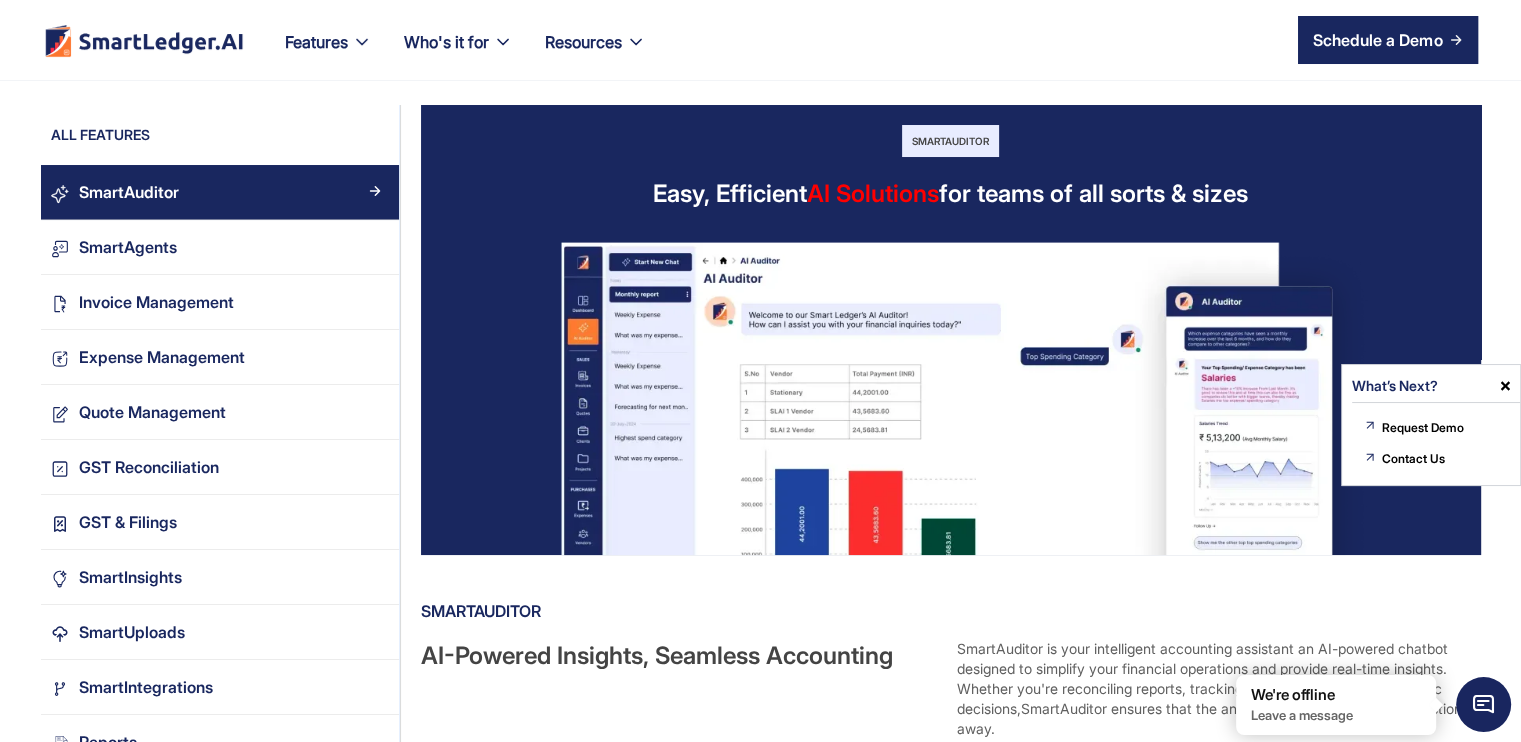 click at bounding box center [1505, 386] 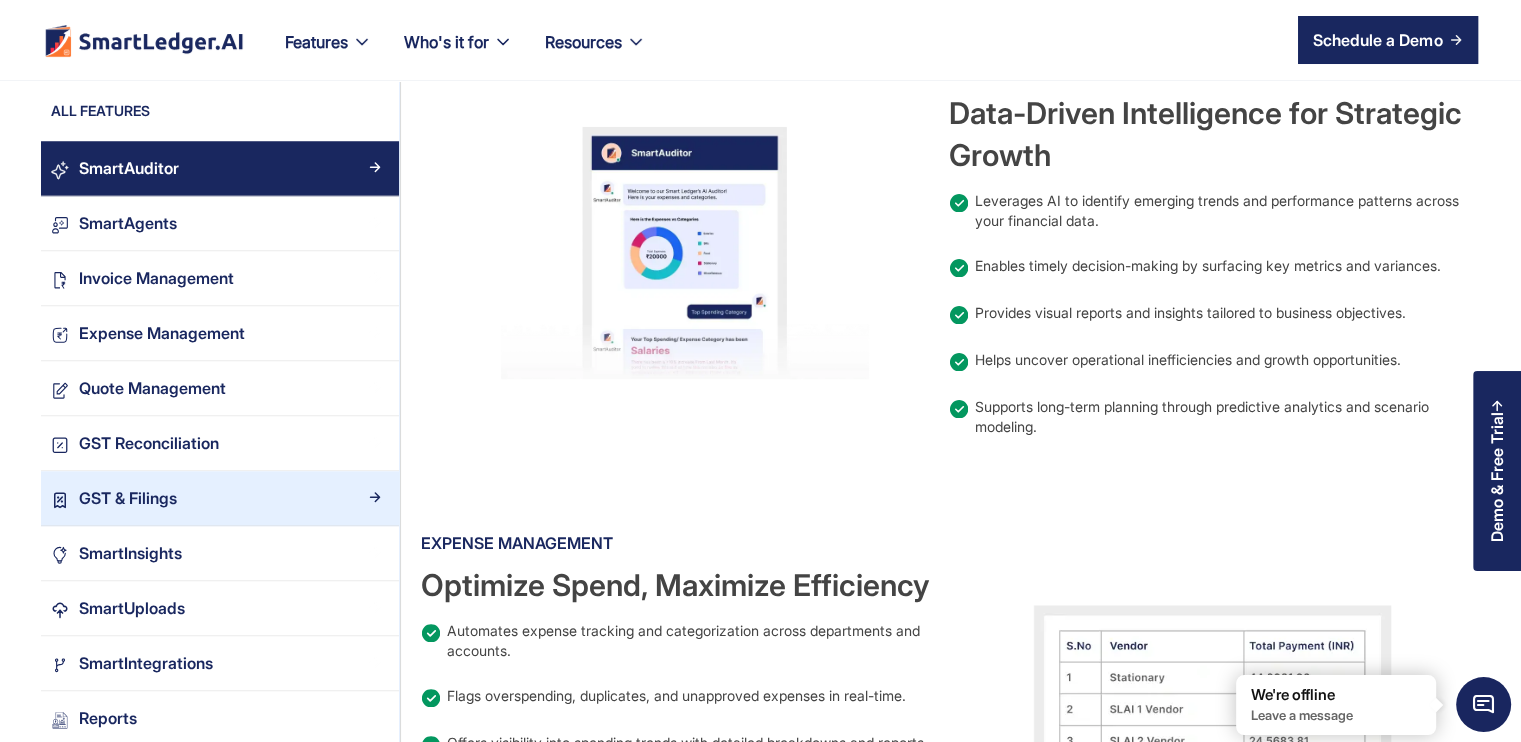 scroll, scrollTop: 1800, scrollLeft: 0, axis: vertical 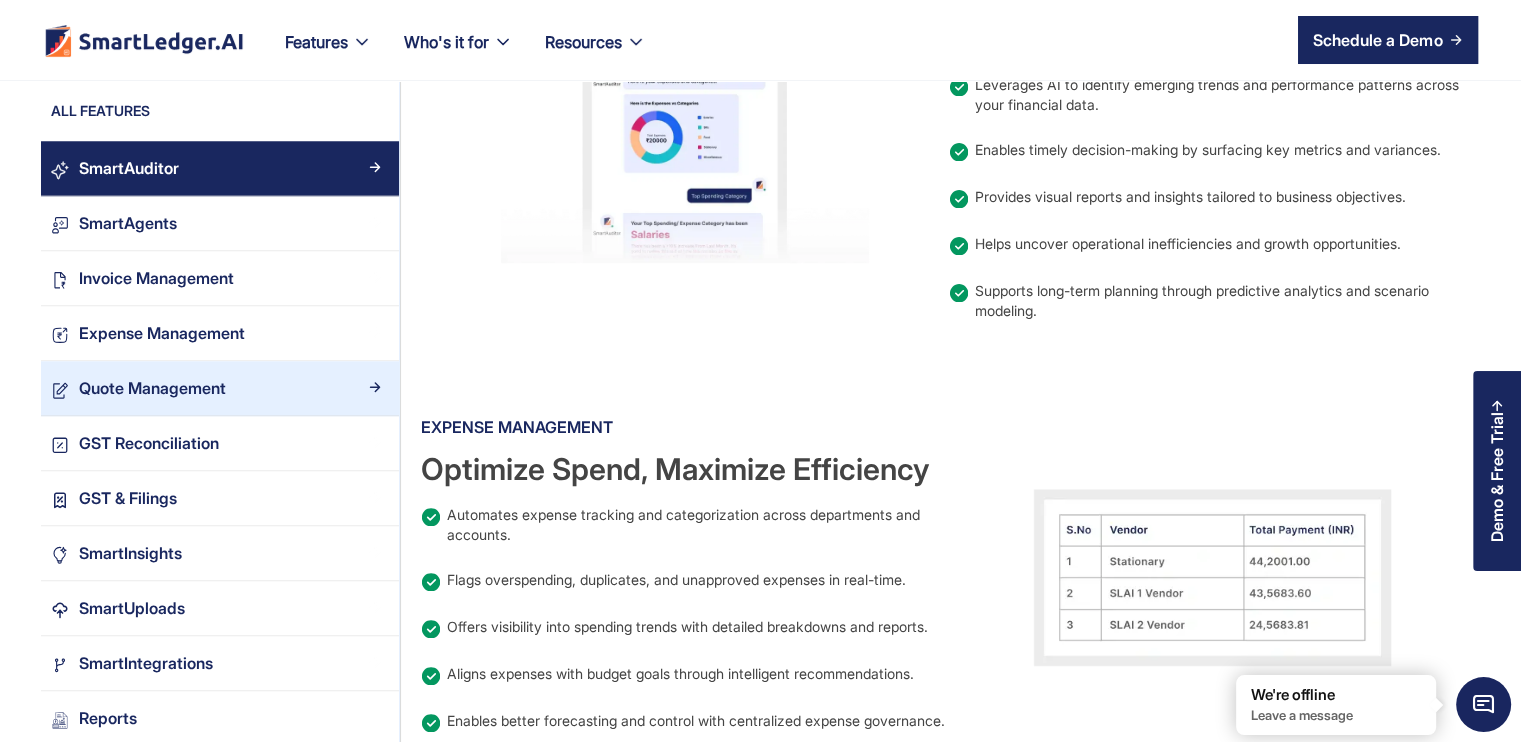 click on "Quote Management" at bounding box center (152, 388) 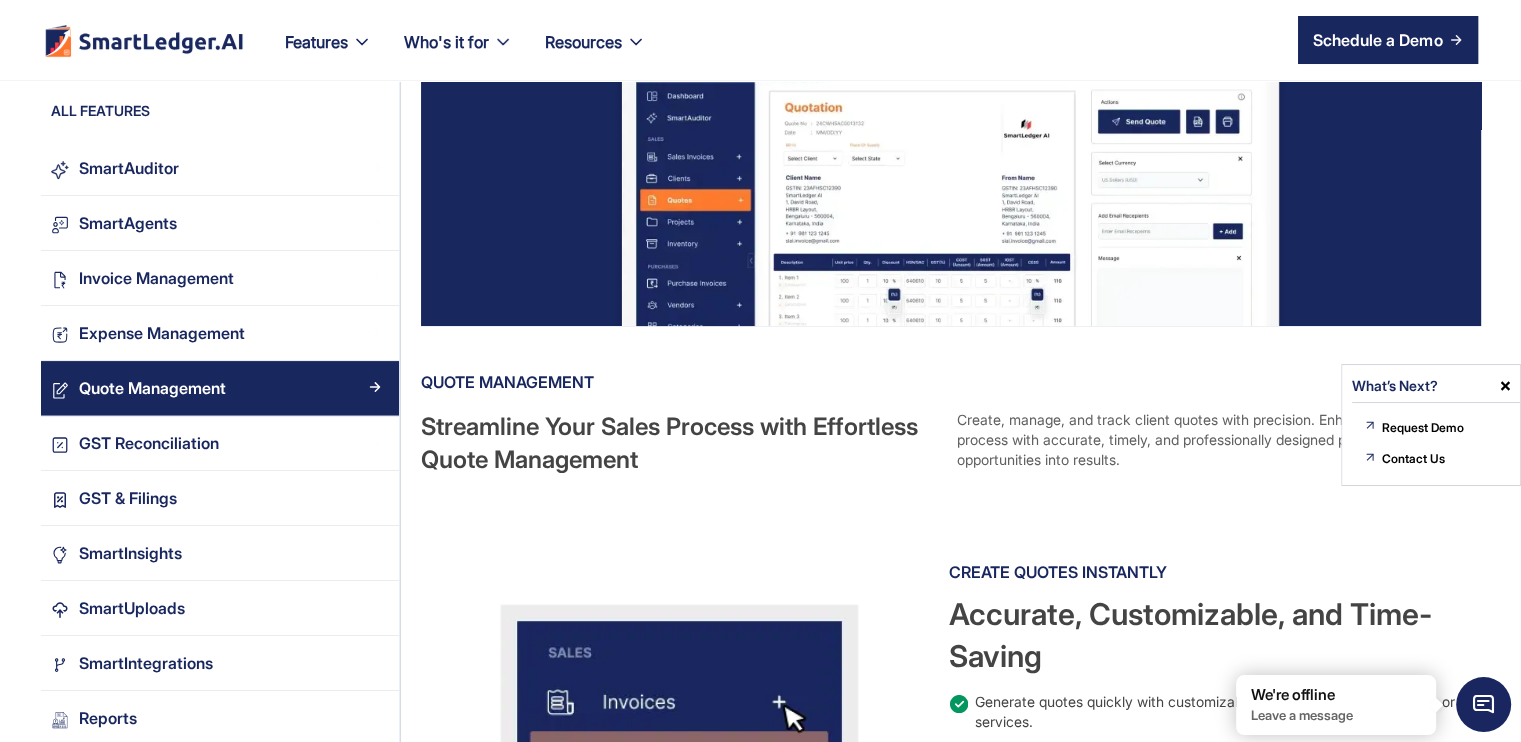 scroll, scrollTop: 100, scrollLeft: 0, axis: vertical 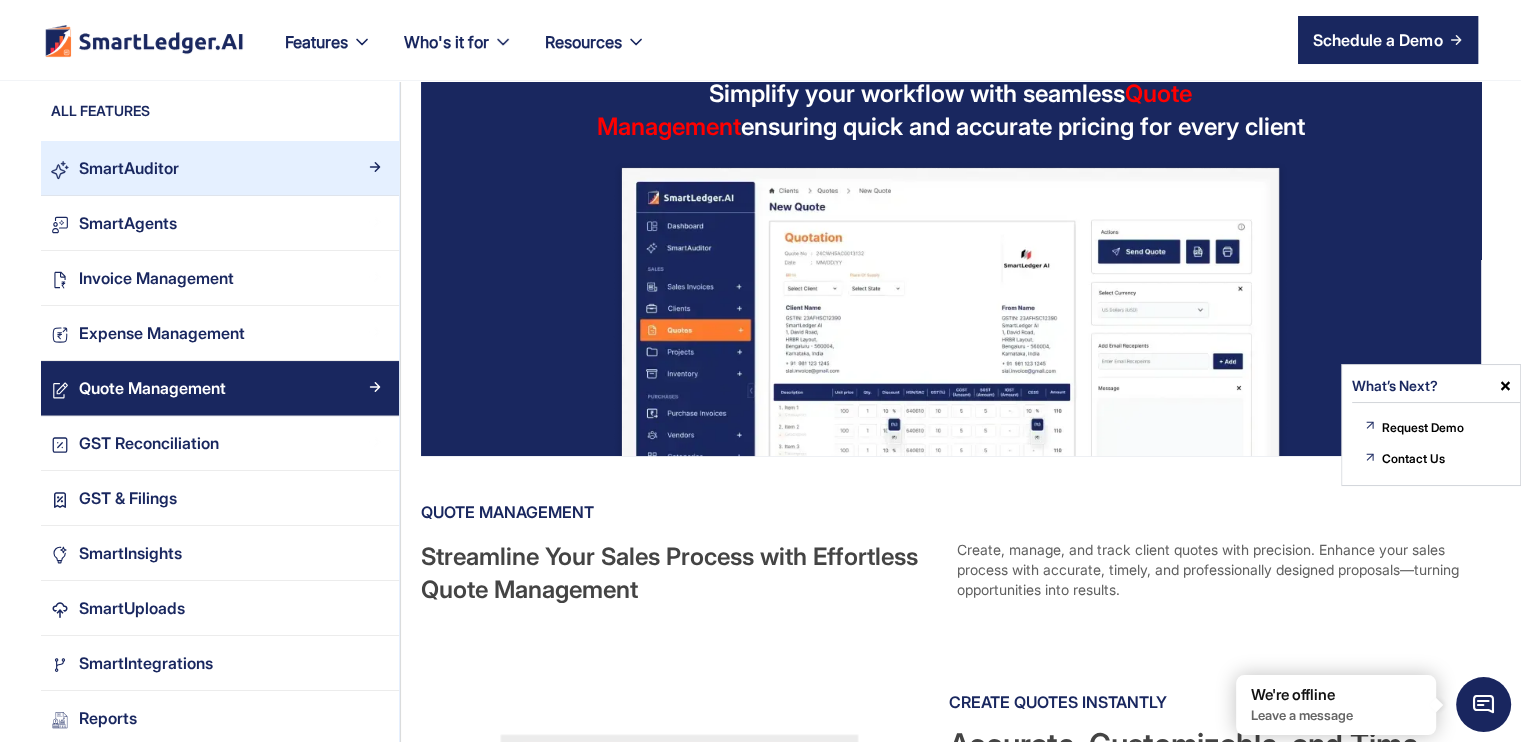 click on "SmartAuditor" at bounding box center [228, 168] 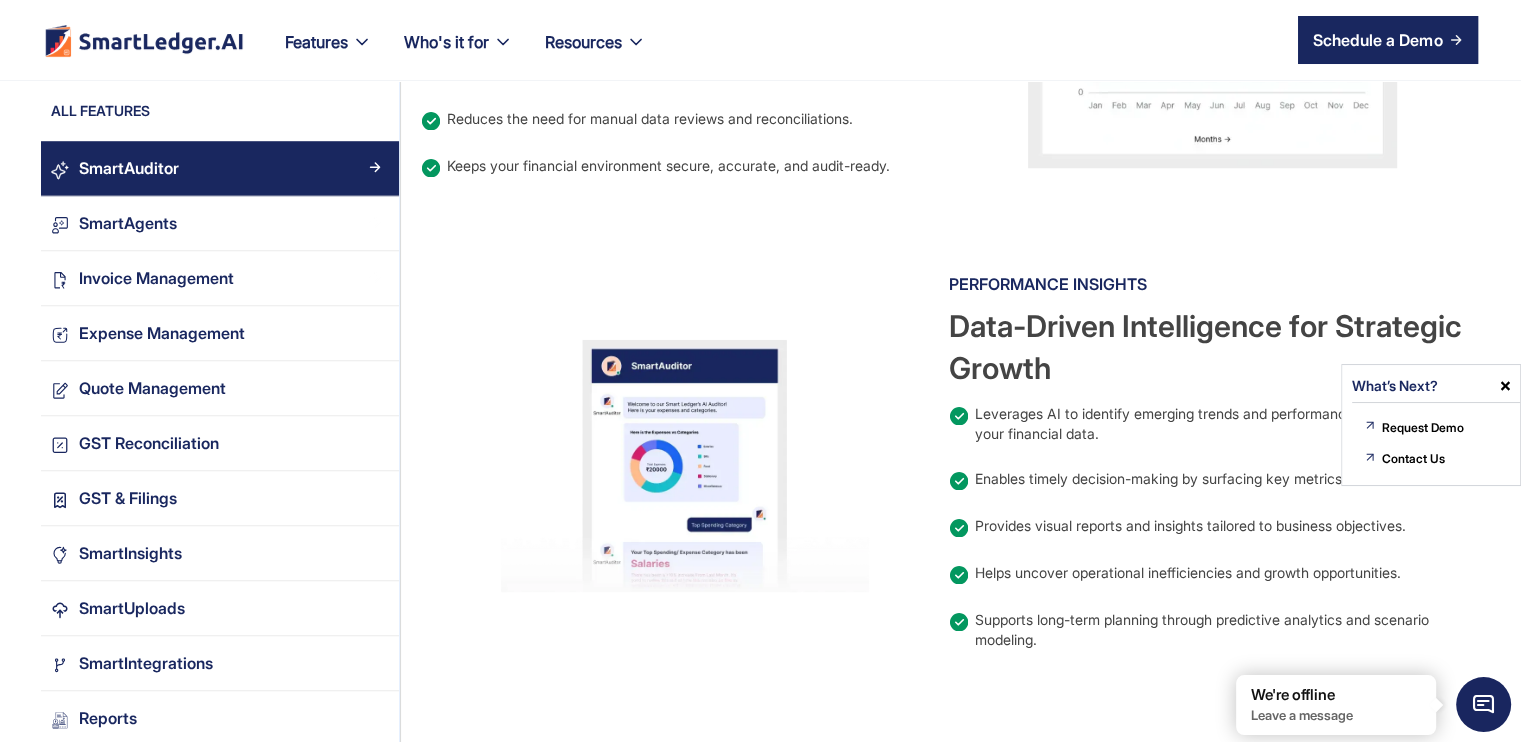 scroll, scrollTop: 1300, scrollLeft: 0, axis: vertical 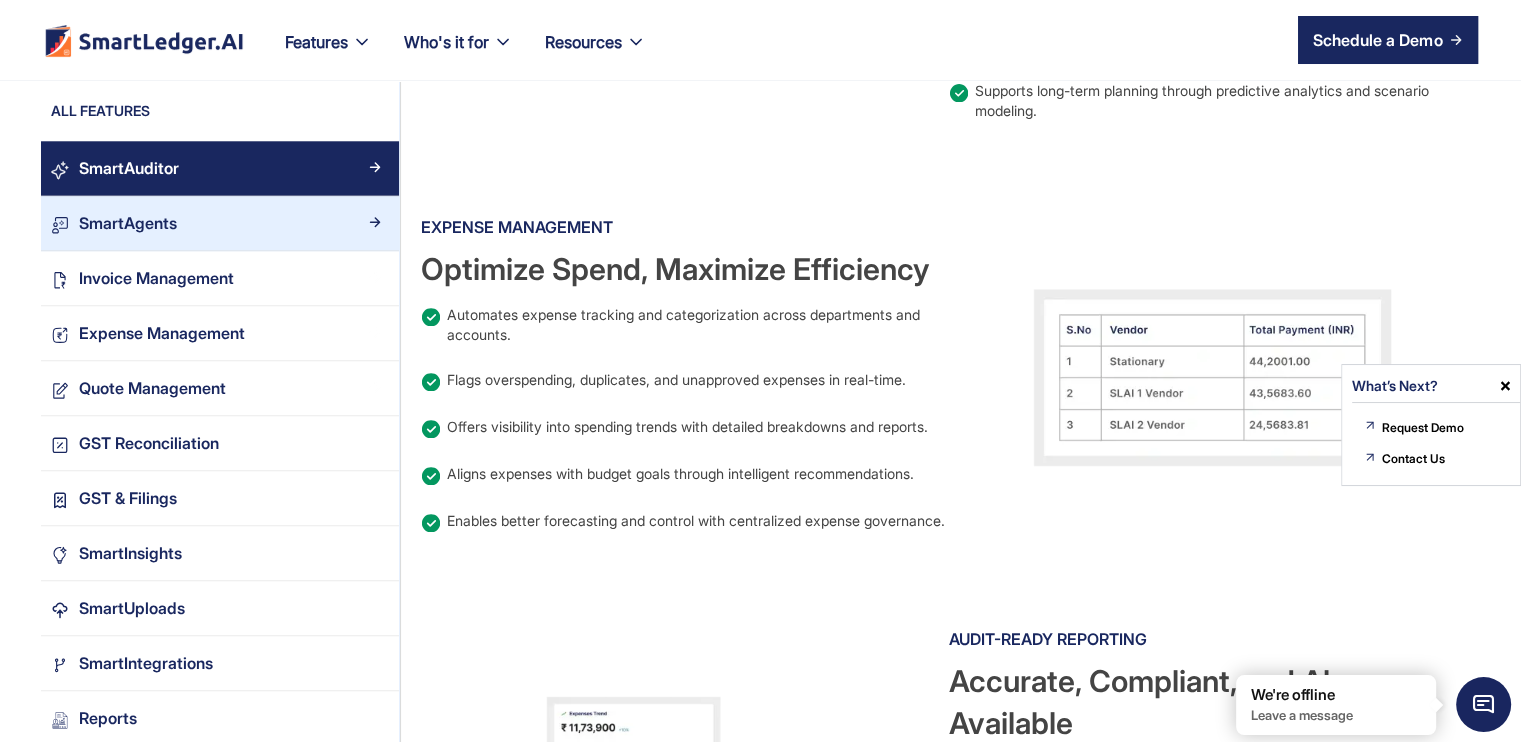 click on "SmartAgents" at bounding box center (220, 223) 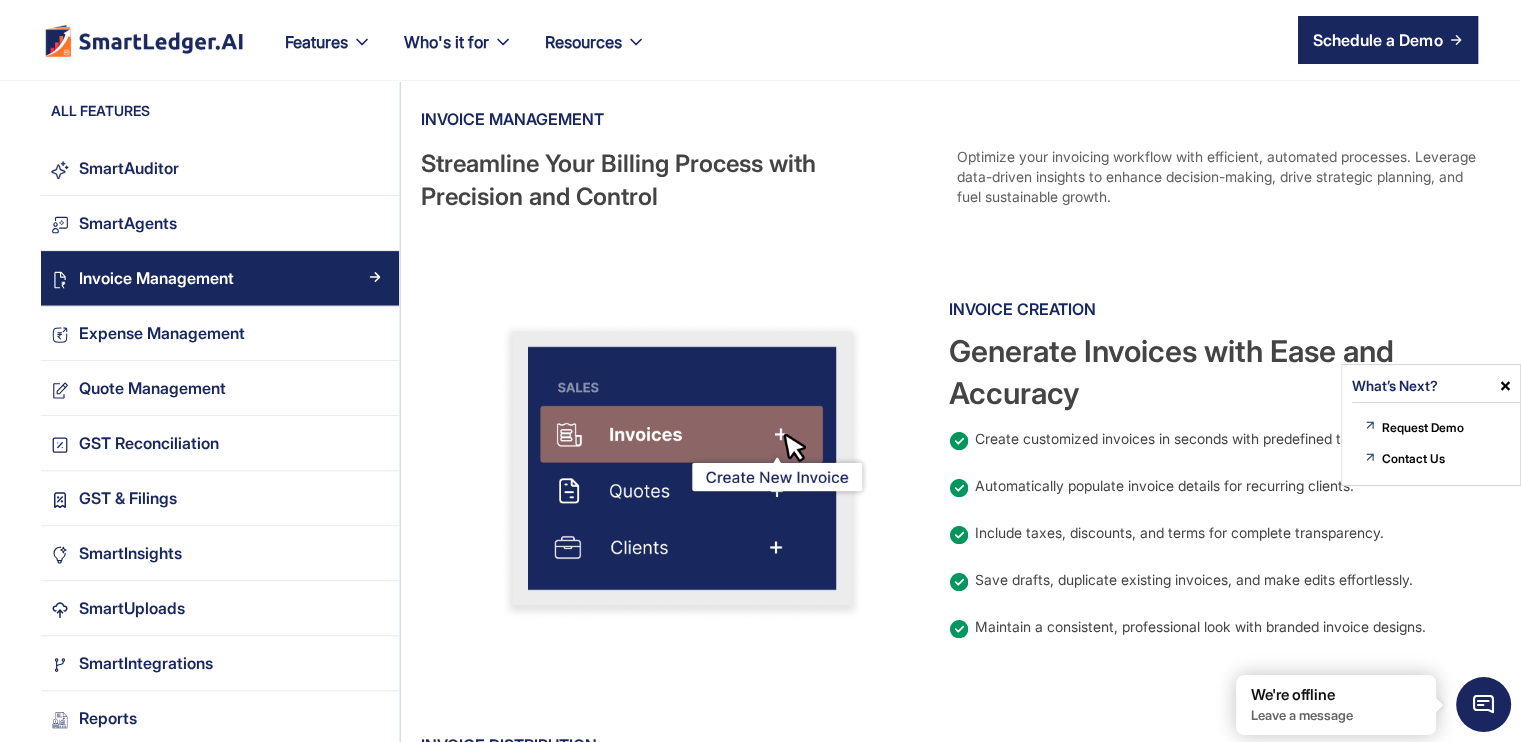 scroll, scrollTop: 500, scrollLeft: 0, axis: vertical 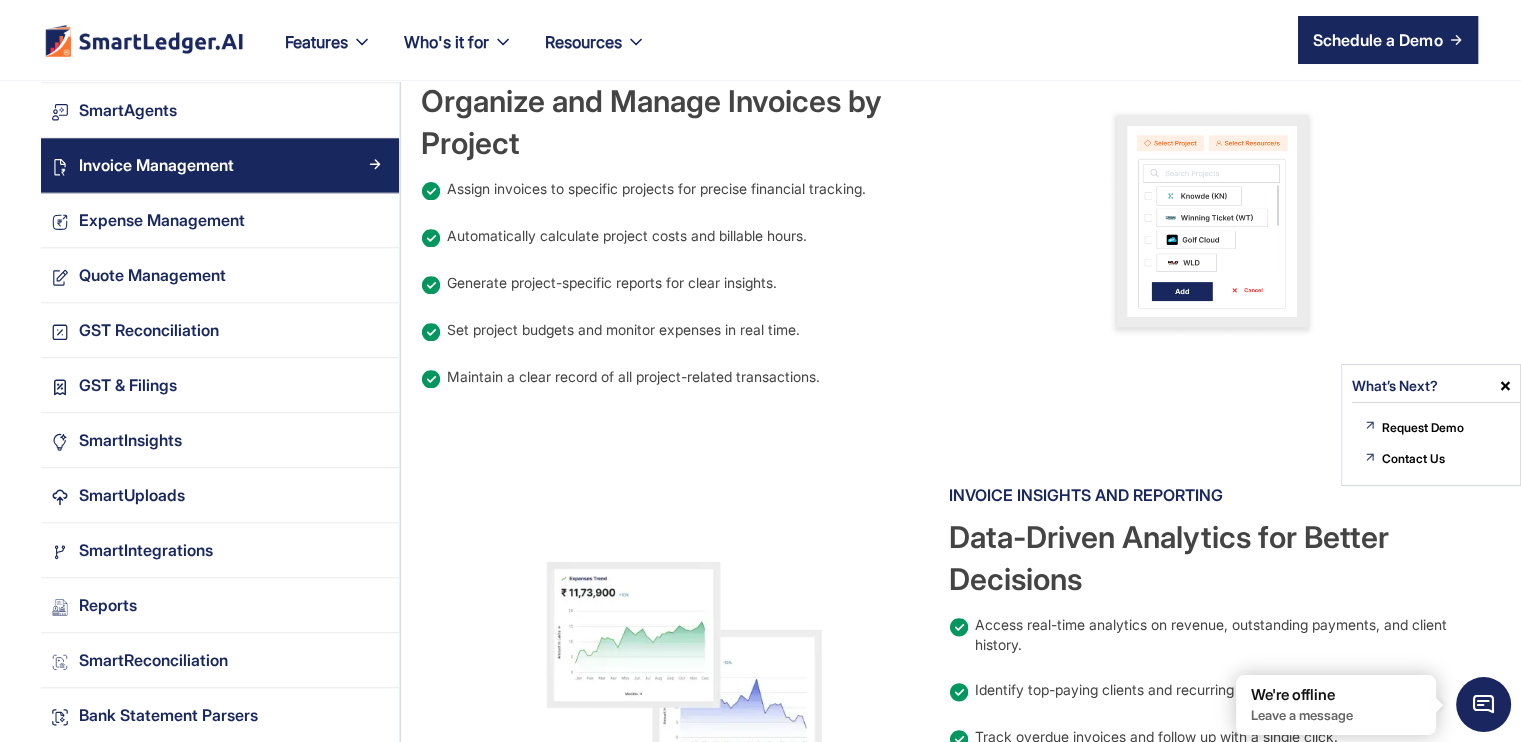 drag, startPoint x: 1097, startPoint y: 246, endPoint x: 1164, endPoint y: 213, distance: 74.68601 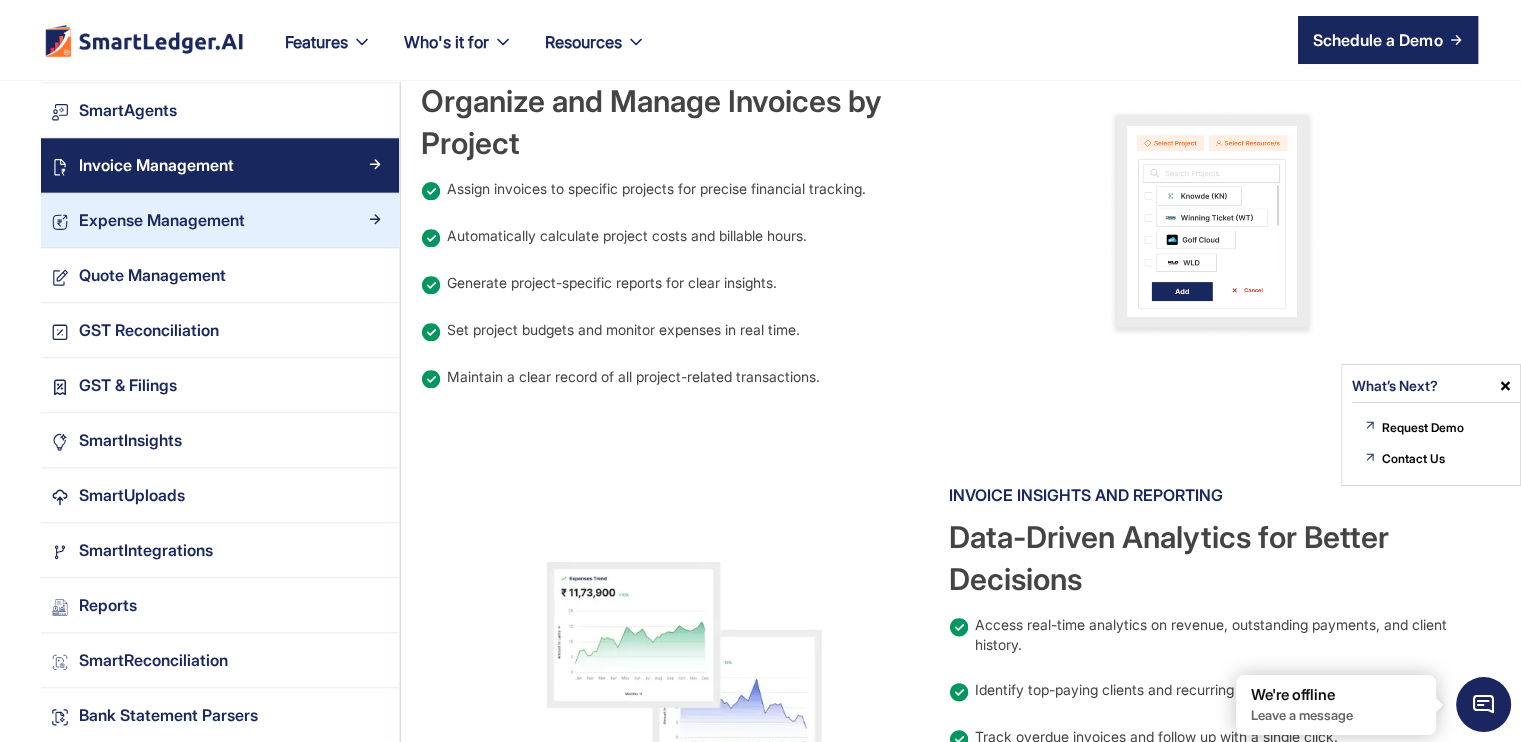click on "Expense Management" at bounding box center (162, 220) 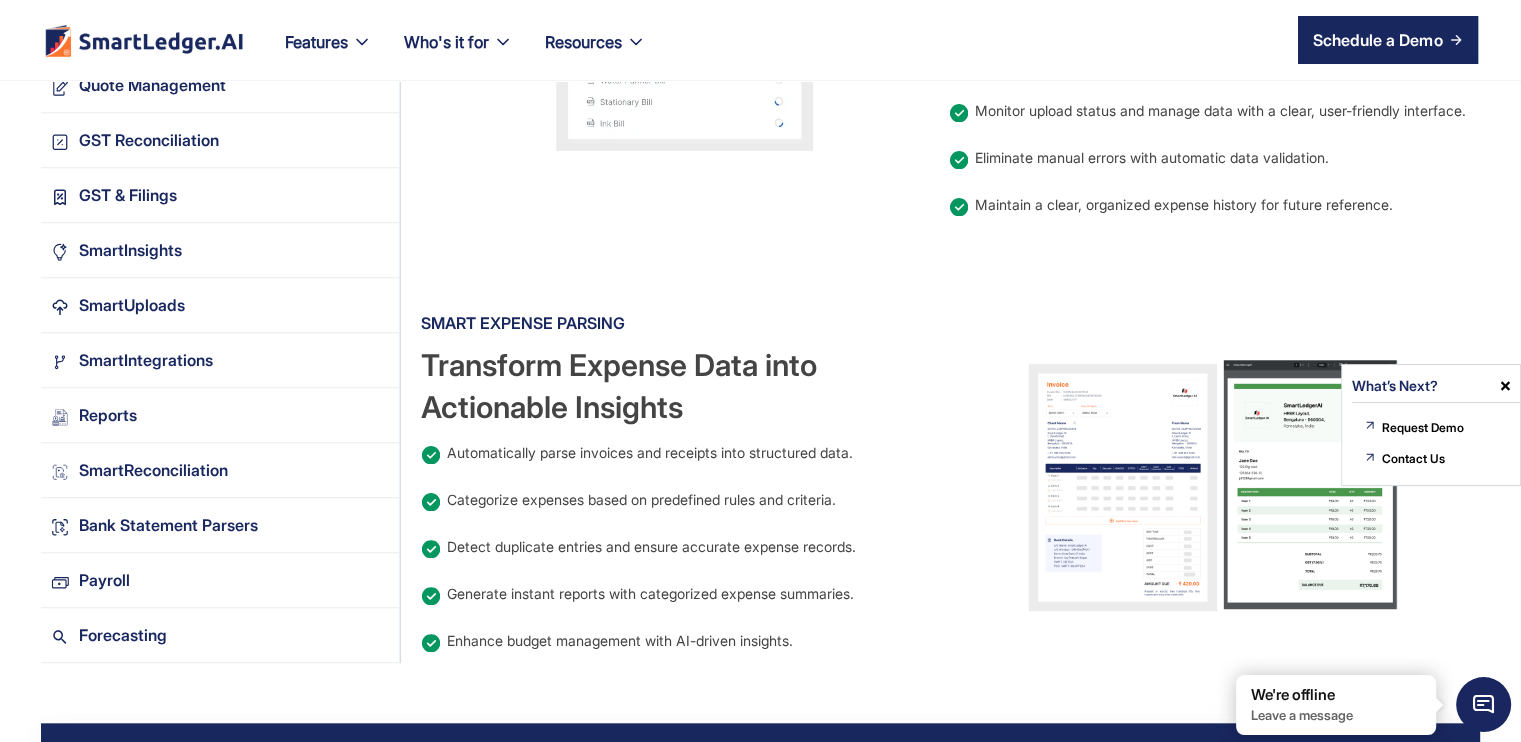 scroll, scrollTop: 1700, scrollLeft: 0, axis: vertical 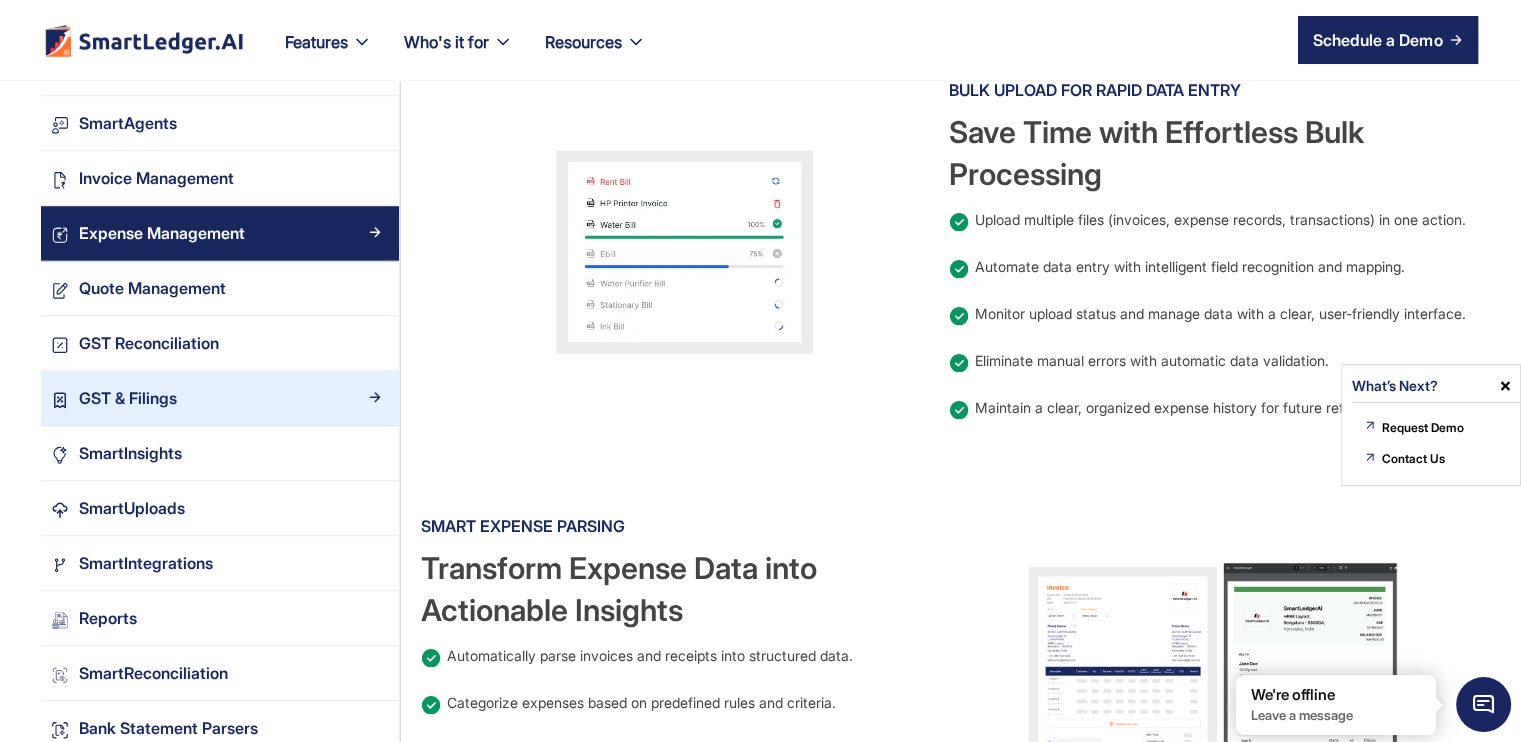 click on "GST & Filings" at bounding box center (228, 398) 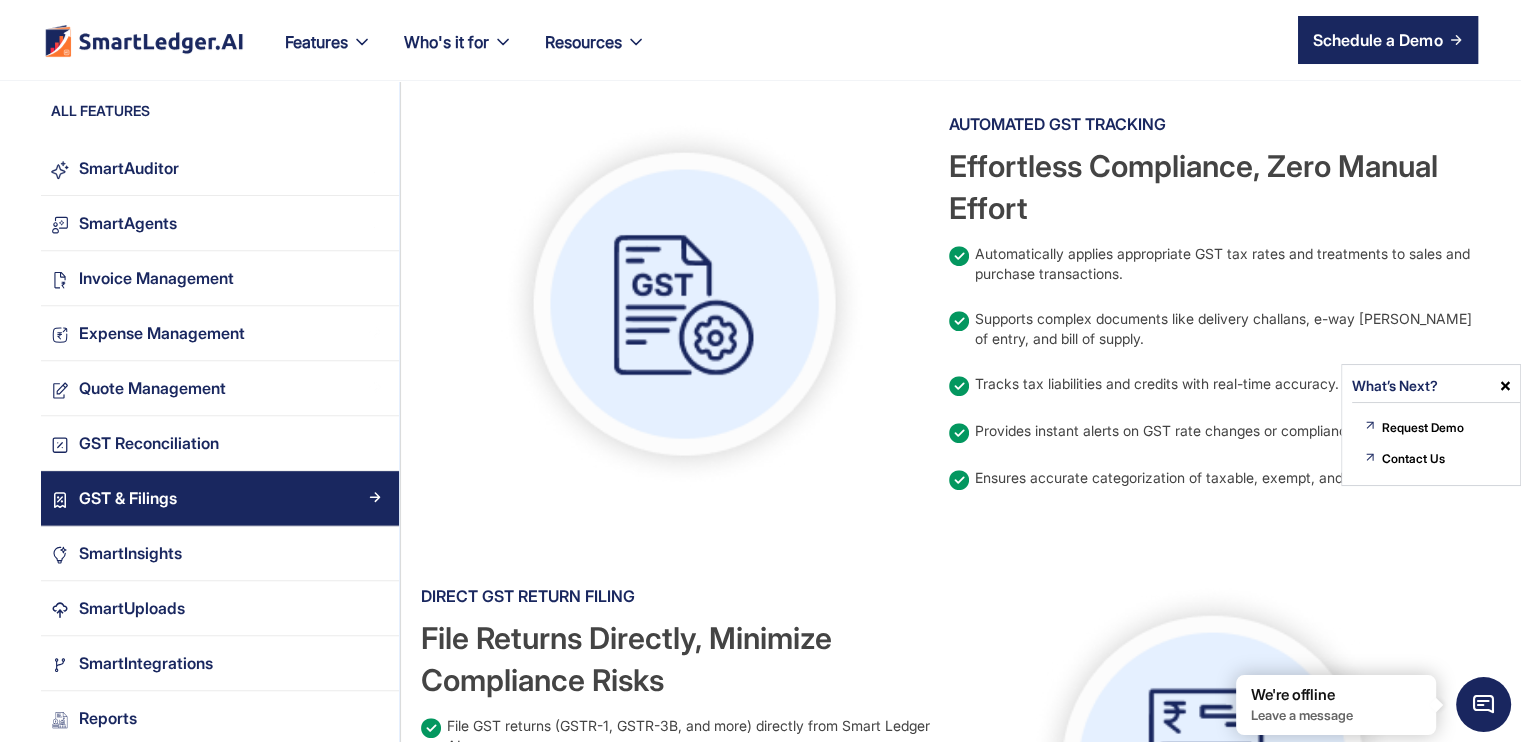 scroll, scrollTop: 700, scrollLeft: 0, axis: vertical 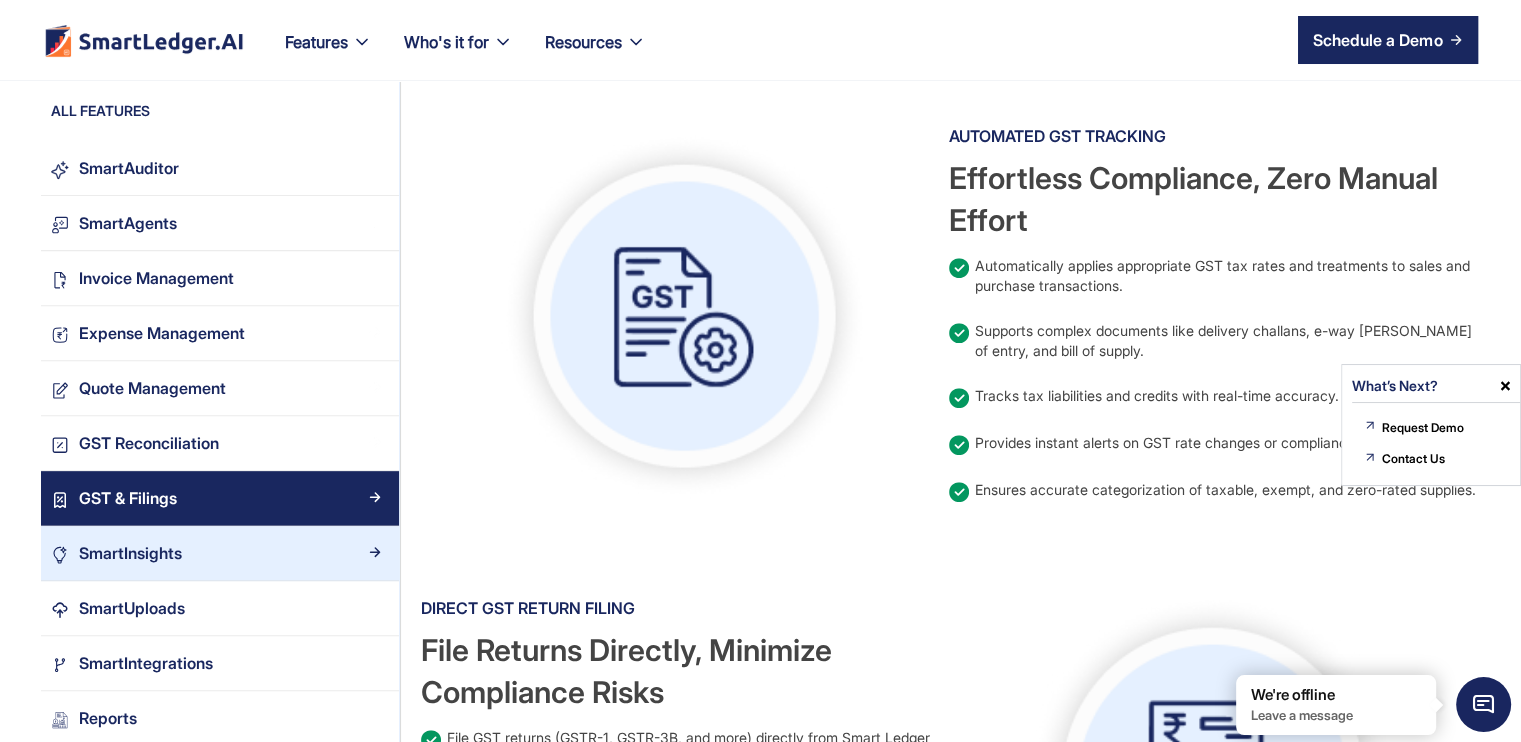 click on "SmartInsights" at bounding box center (220, 553) 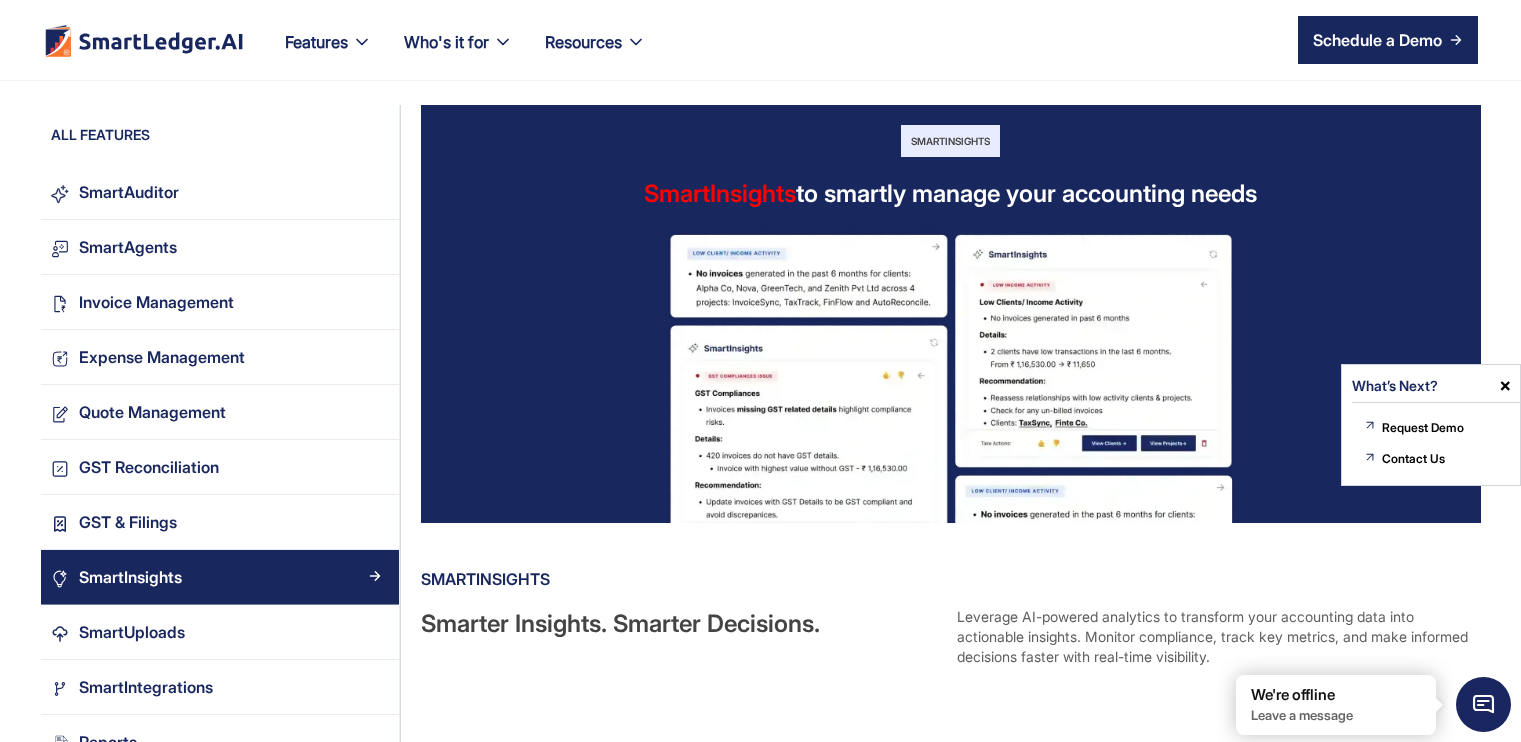 scroll, scrollTop: 600, scrollLeft: 0, axis: vertical 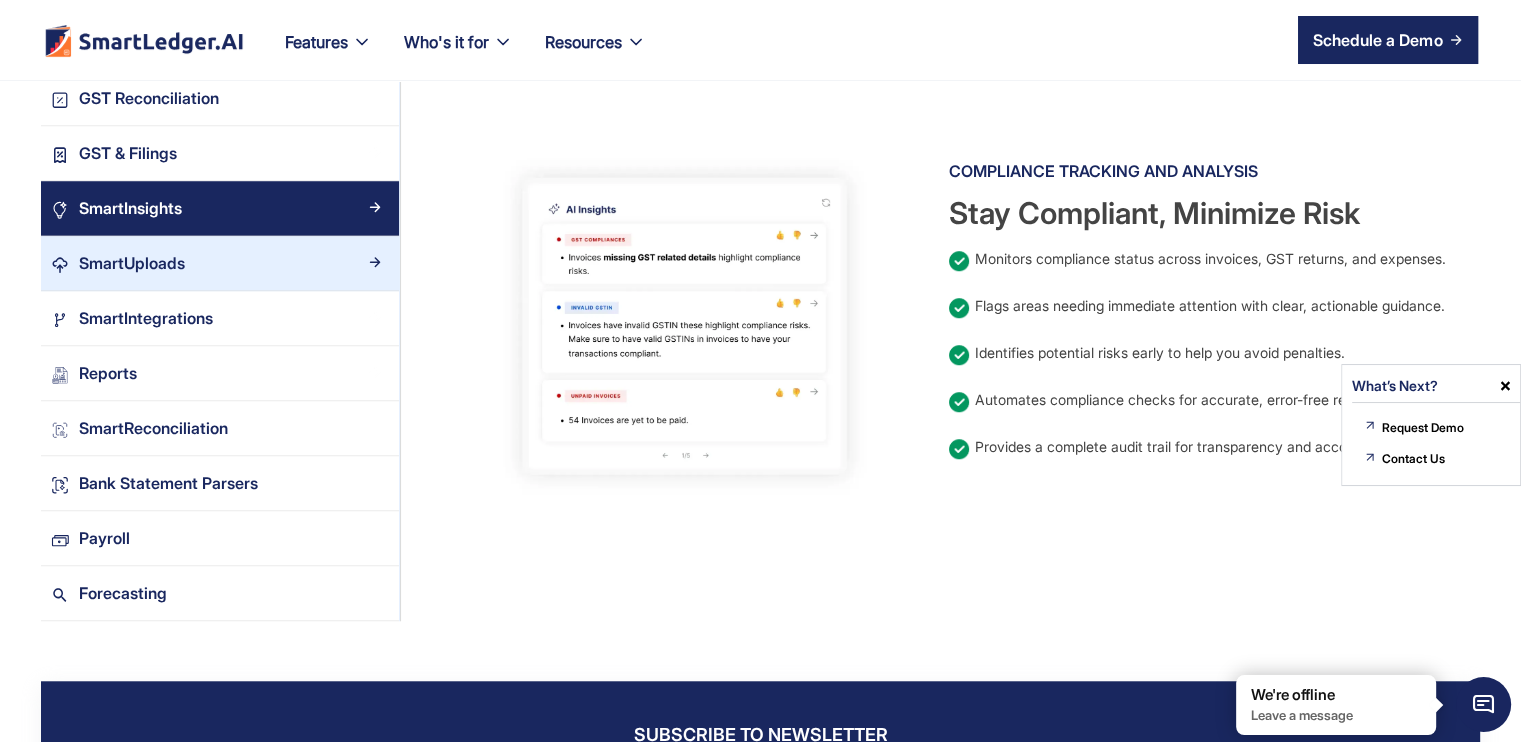 click on "SmartUploads" at bounding box center [220, 263] 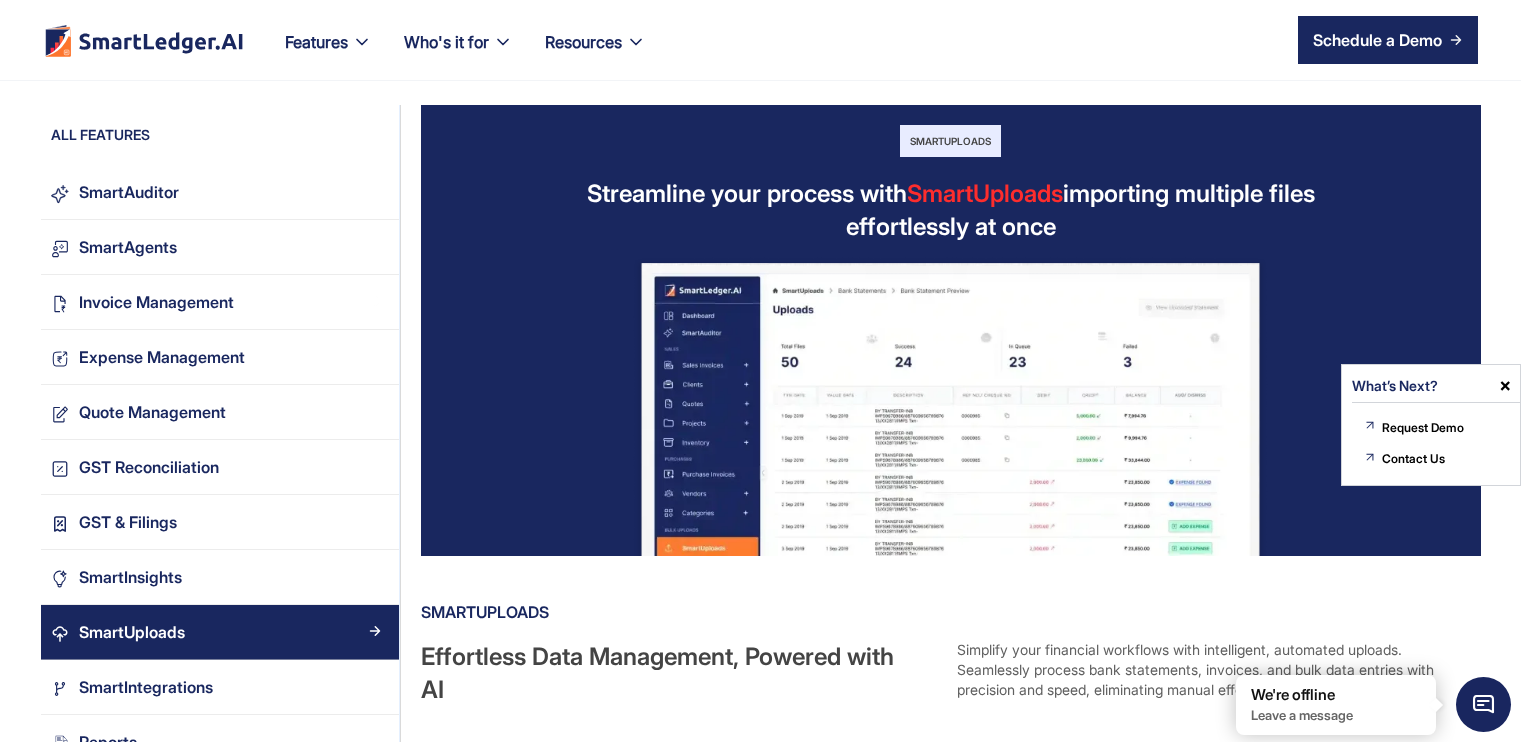scroll, scrollTop: 600, scrollLeft: 0, axis: vertical 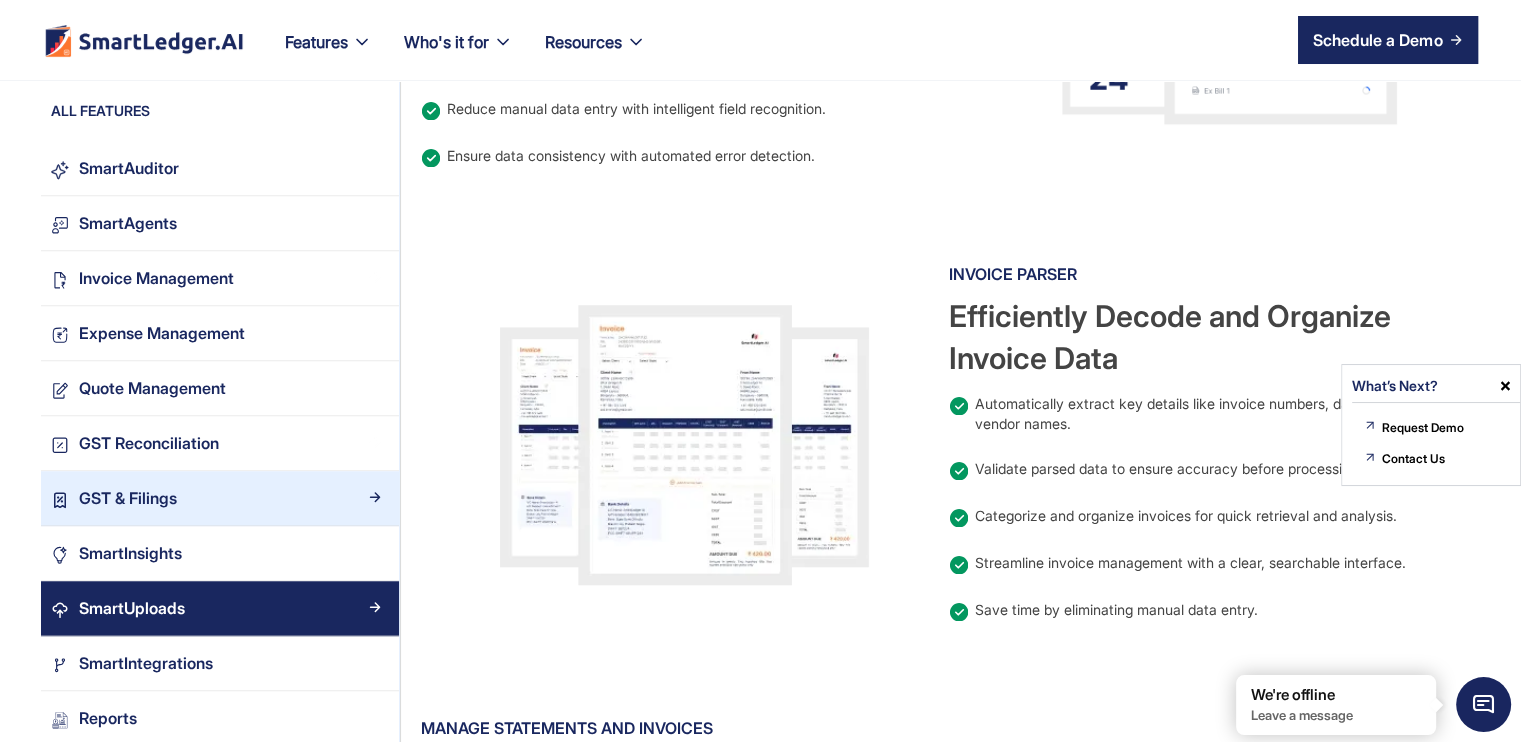 click on "GST & Filings" at bounding box center (220, 498) 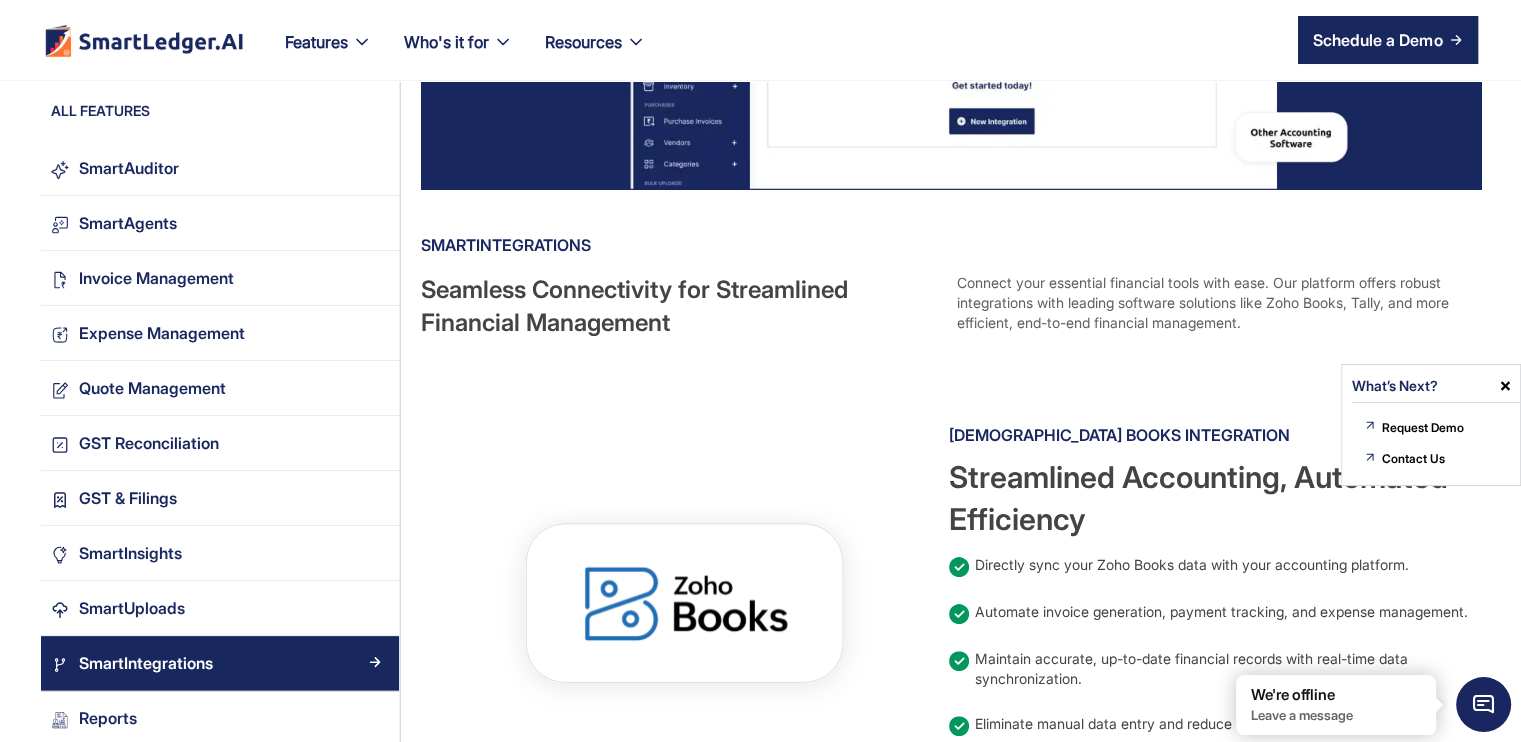 scroll, scrollTop: 500, scrollLeft: 0, axis: vertical 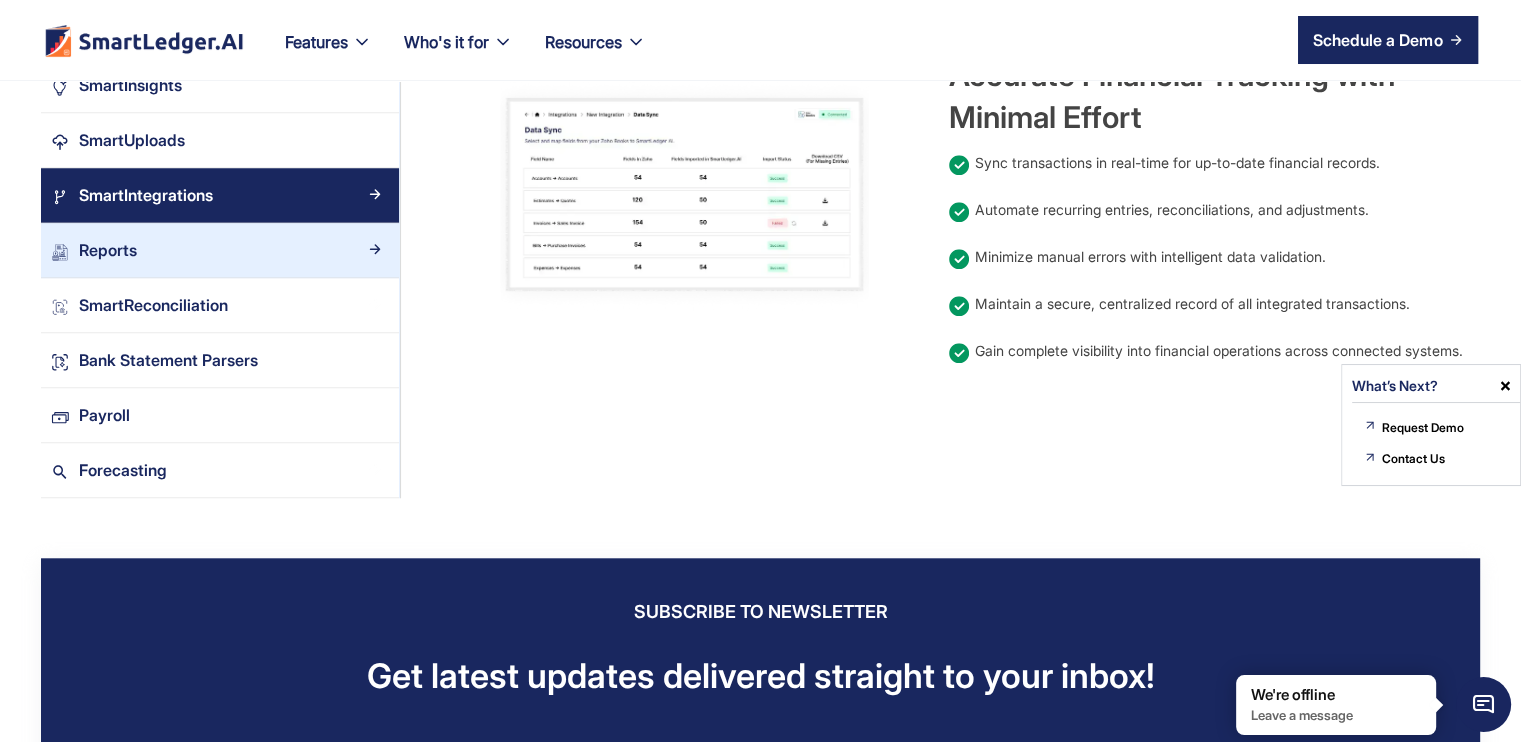 click on "Reports" at bounding box center [228, 249] 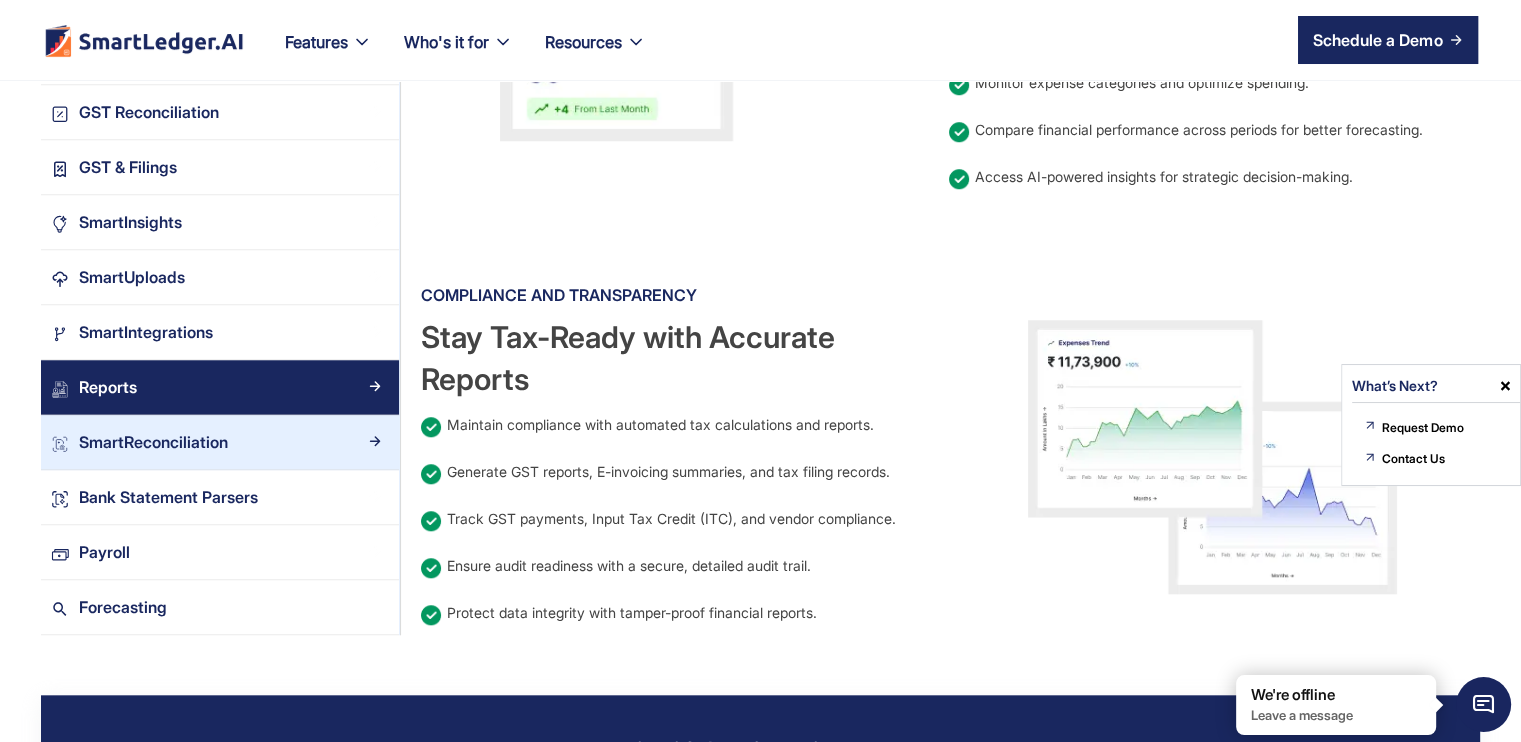 scroll, scrollTop: 1700, scrollLeft: 0, axis: vertical 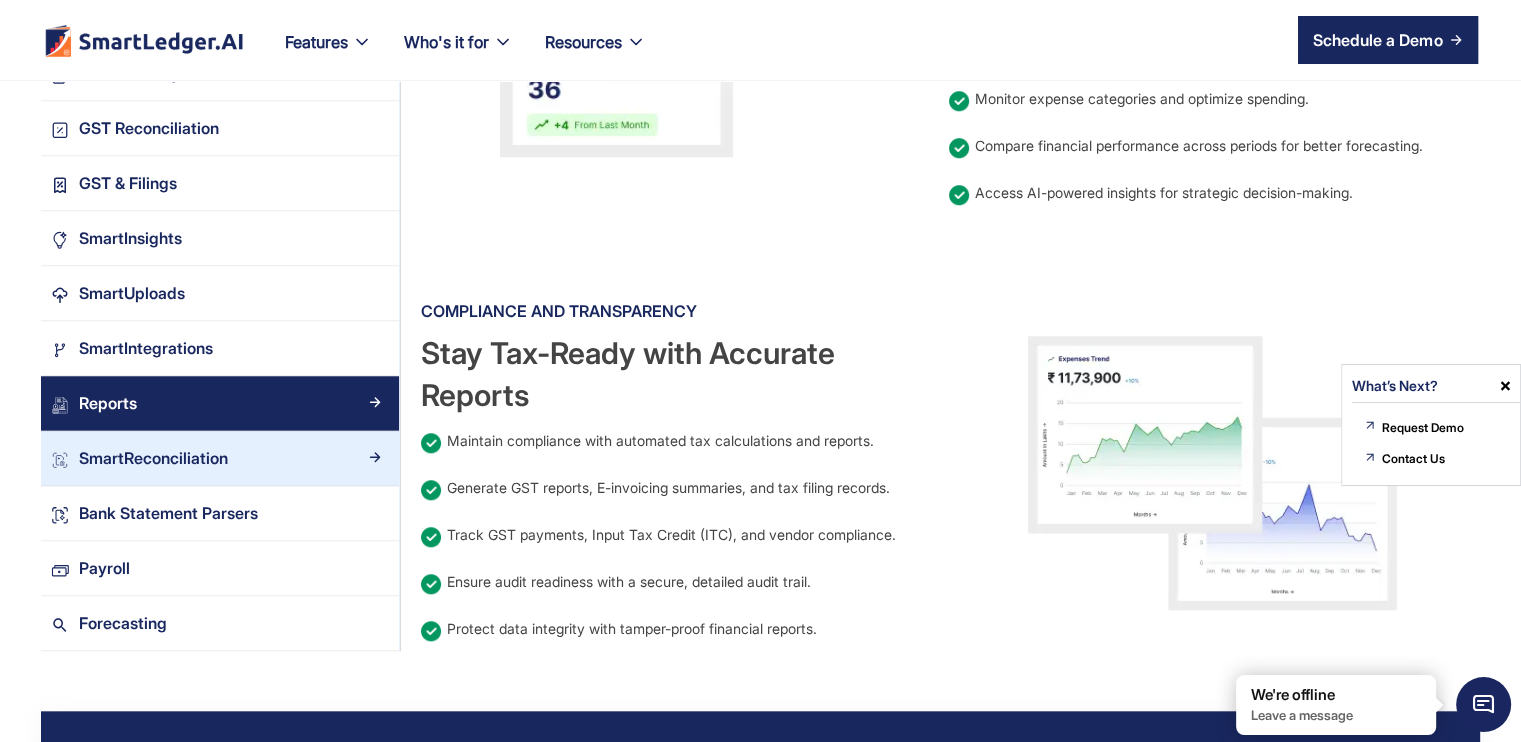 click on "SmartReconciliation" at bounding box center (228, 458) 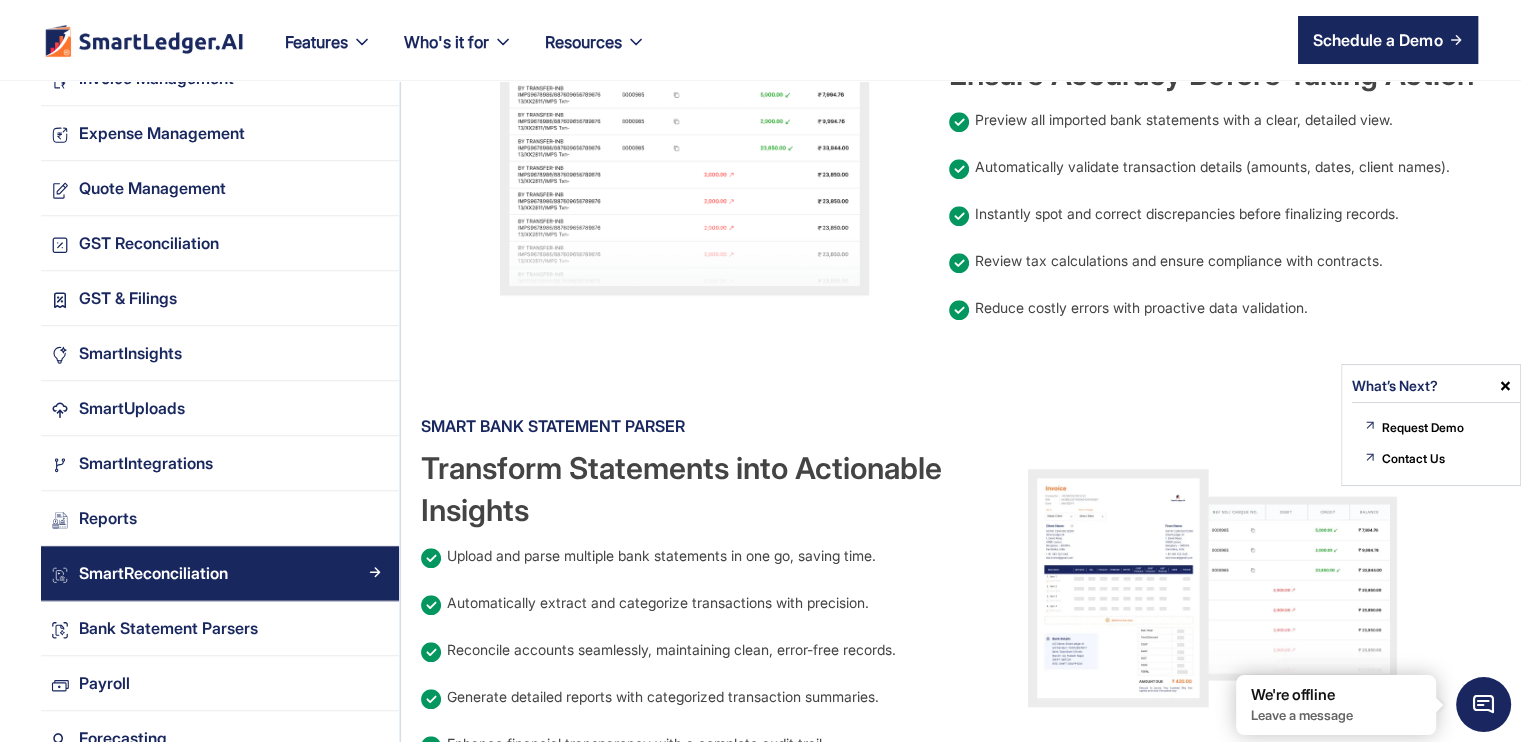 scroll, scrollTop: 1600, scrollLeft: 0, axis: vertical 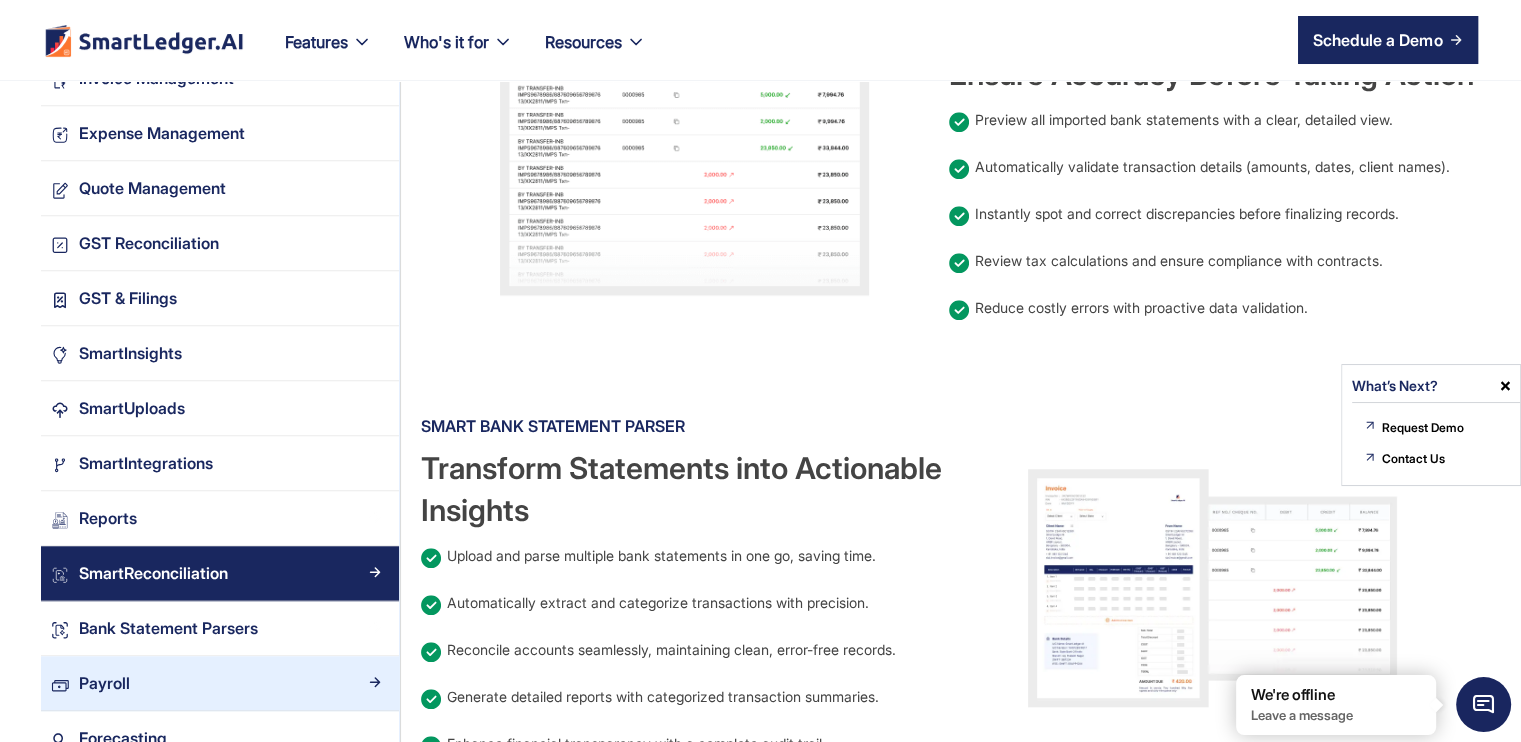 click on "Payroll" at bounding box center (220, 683) 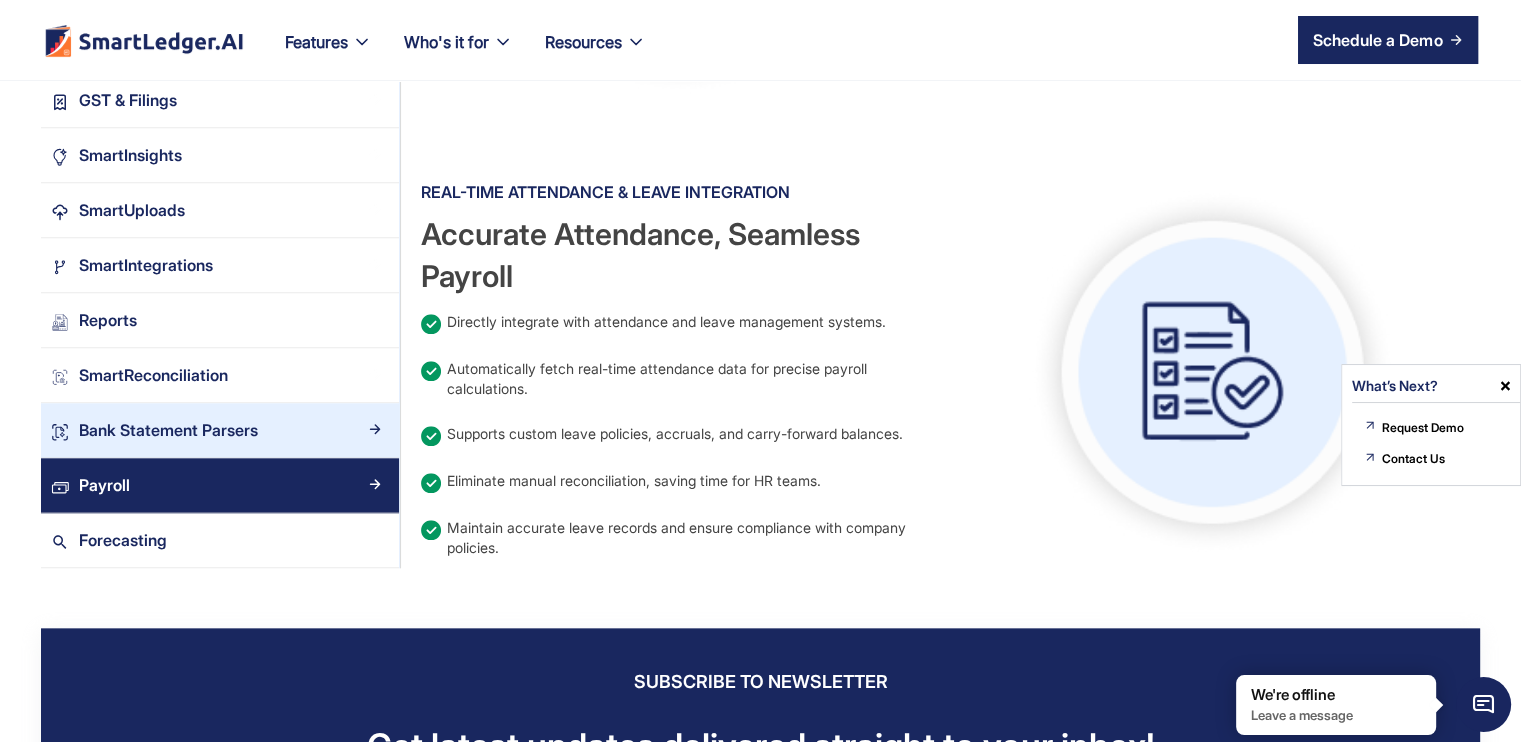scroll, scrollTop: 2000, scrollLeft: 0, axis: vertical 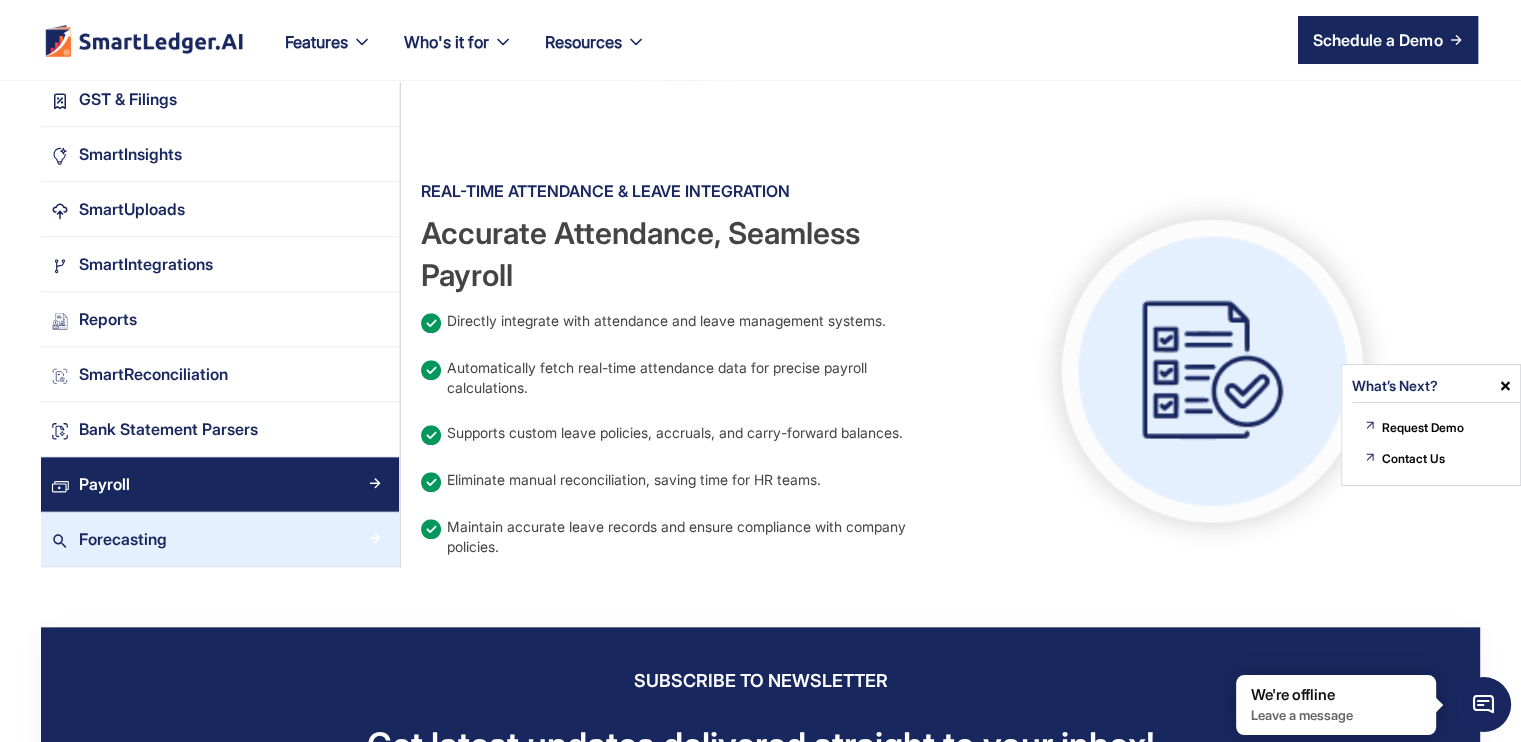 click on "Forecasting" at bounding box center [220, 539] 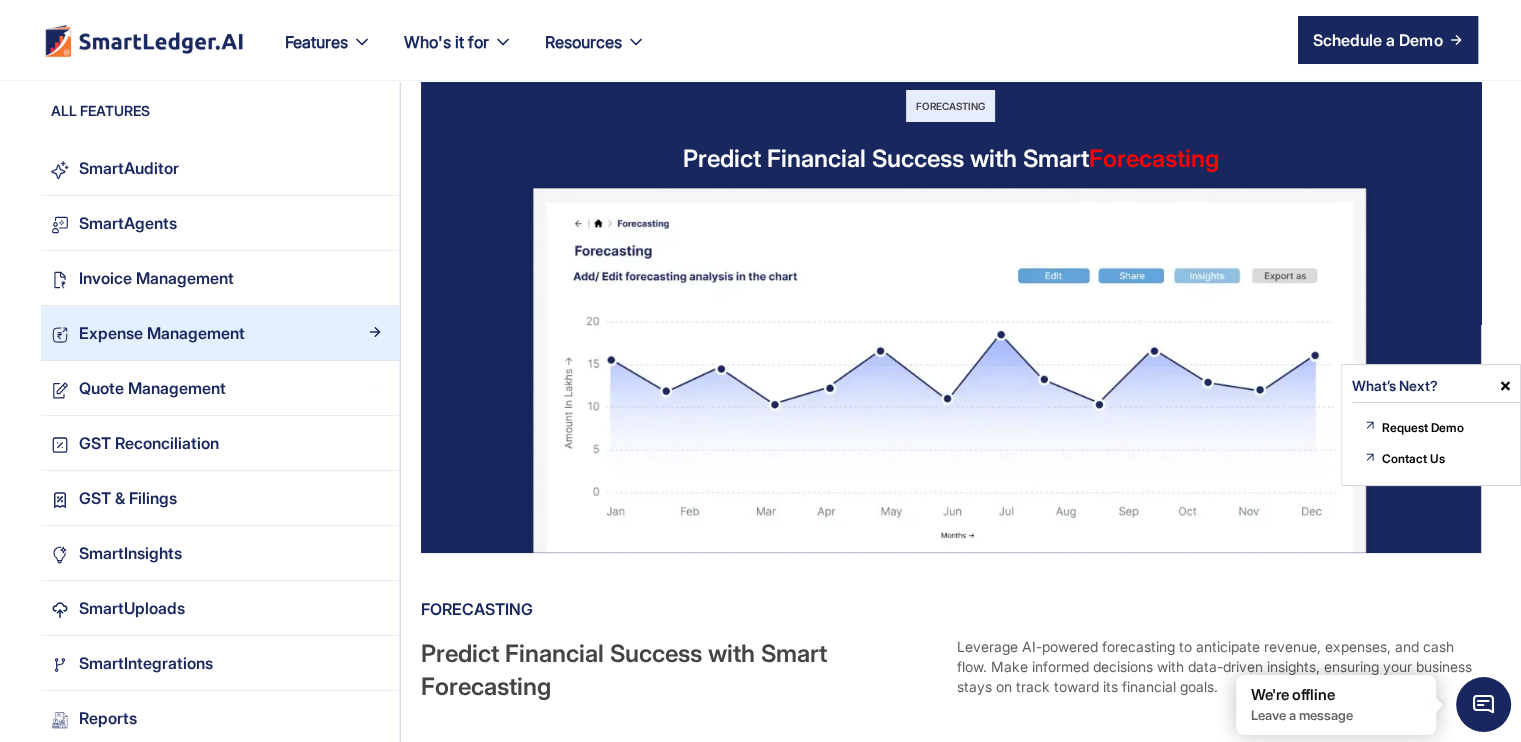 scroll, scrollTop: 0, scrollLeft: 0, axis: both 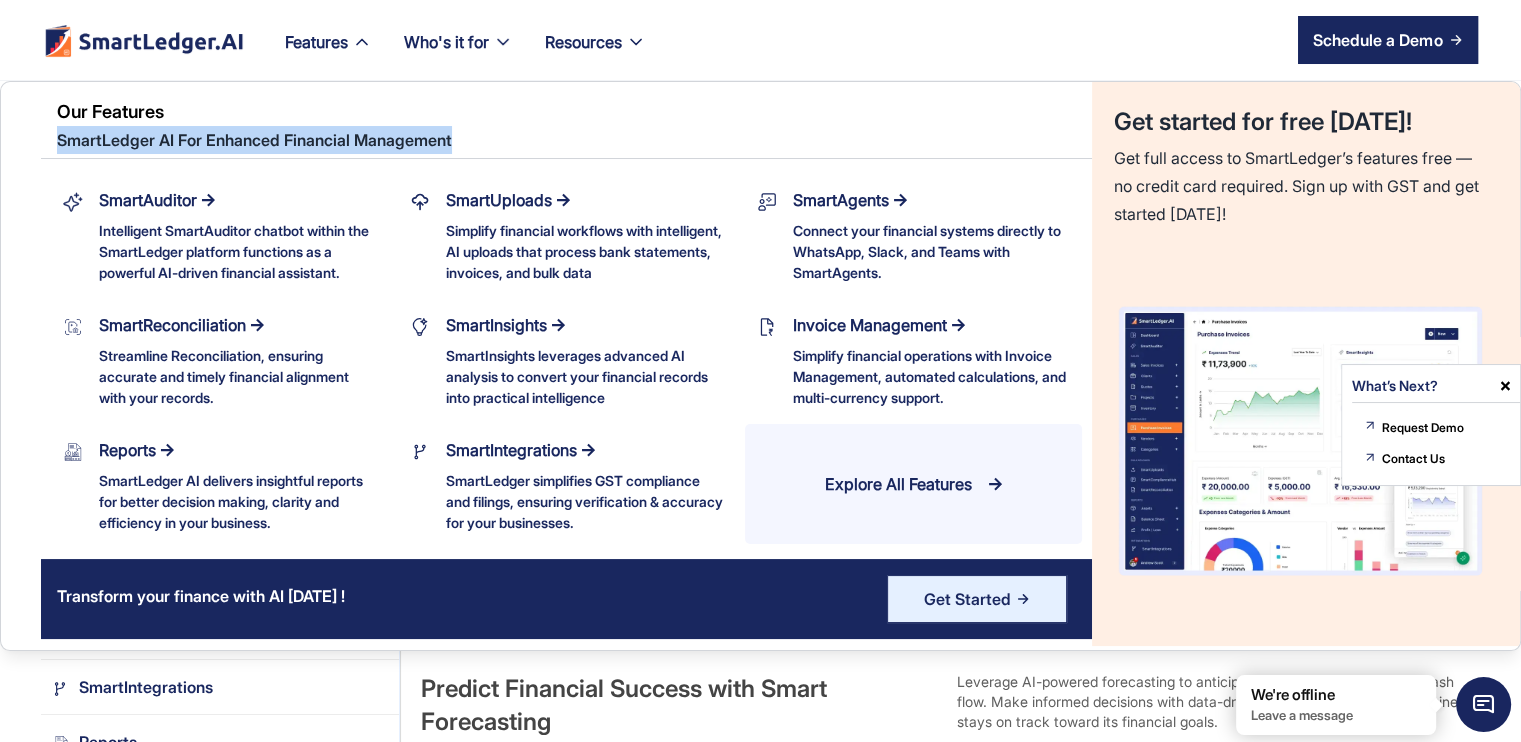 drag, startPoint x: 457, startPoint y: 137, endPoint x: 45, endPoint y: 145, distance: 412.07767 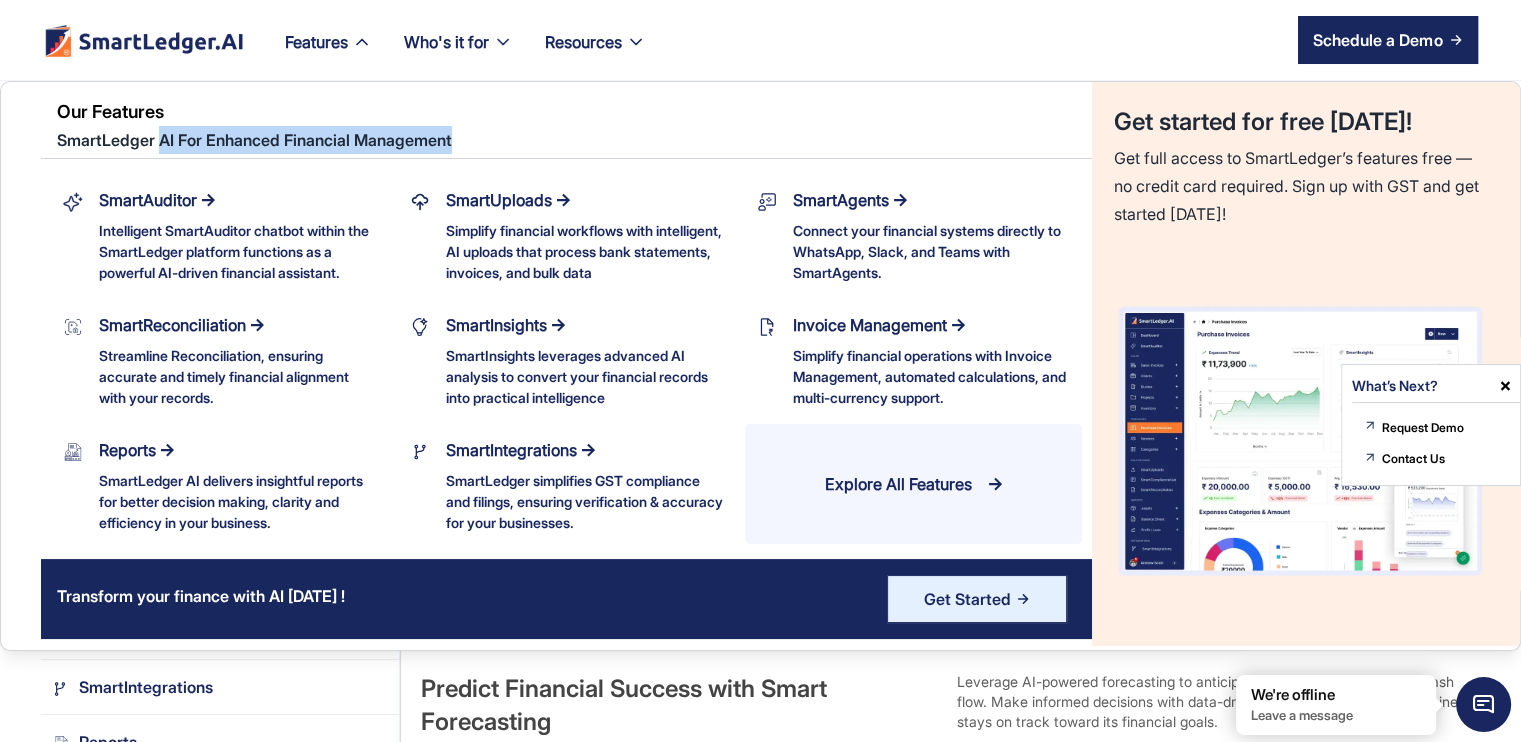 drag, startPoint x: 166, startPoint y: 131, endPoint x: 485, endPoint y: 133, distance: 319.00626 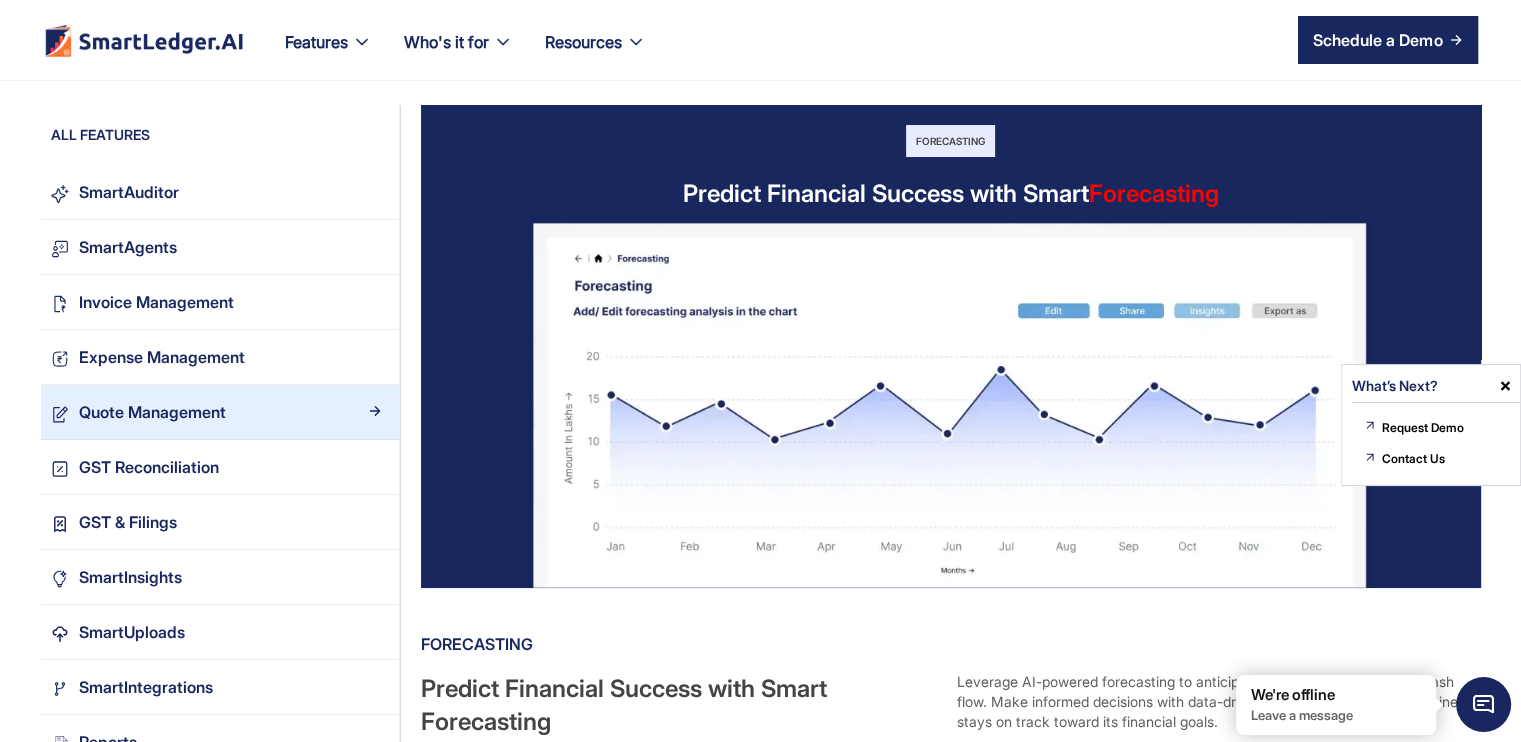 scroll, scrollTop: 100, scrollLeft: 0, axis: vertical 